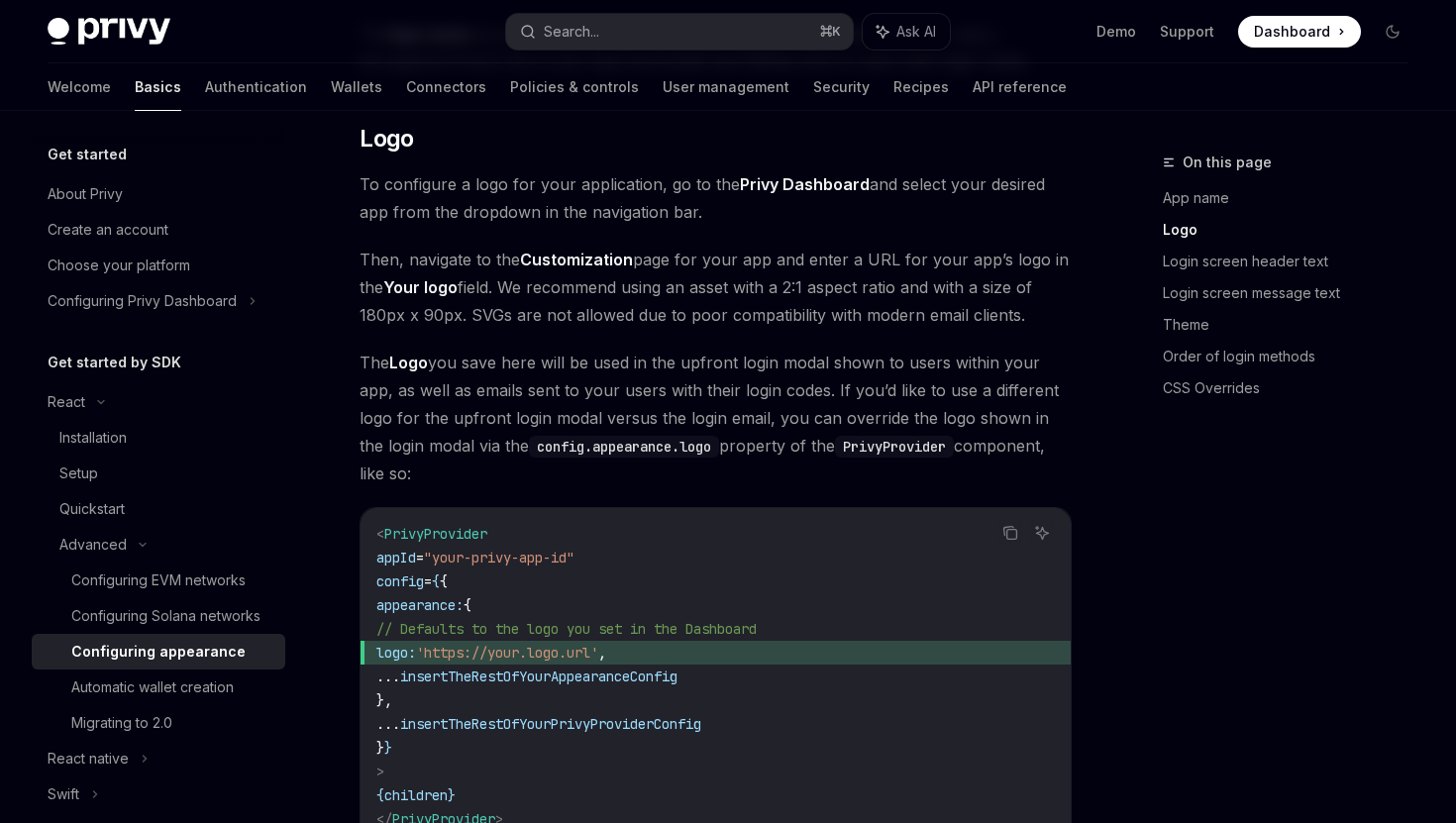 scroll, scrollTop: 704, scrollLeft: 0, axis: vertical 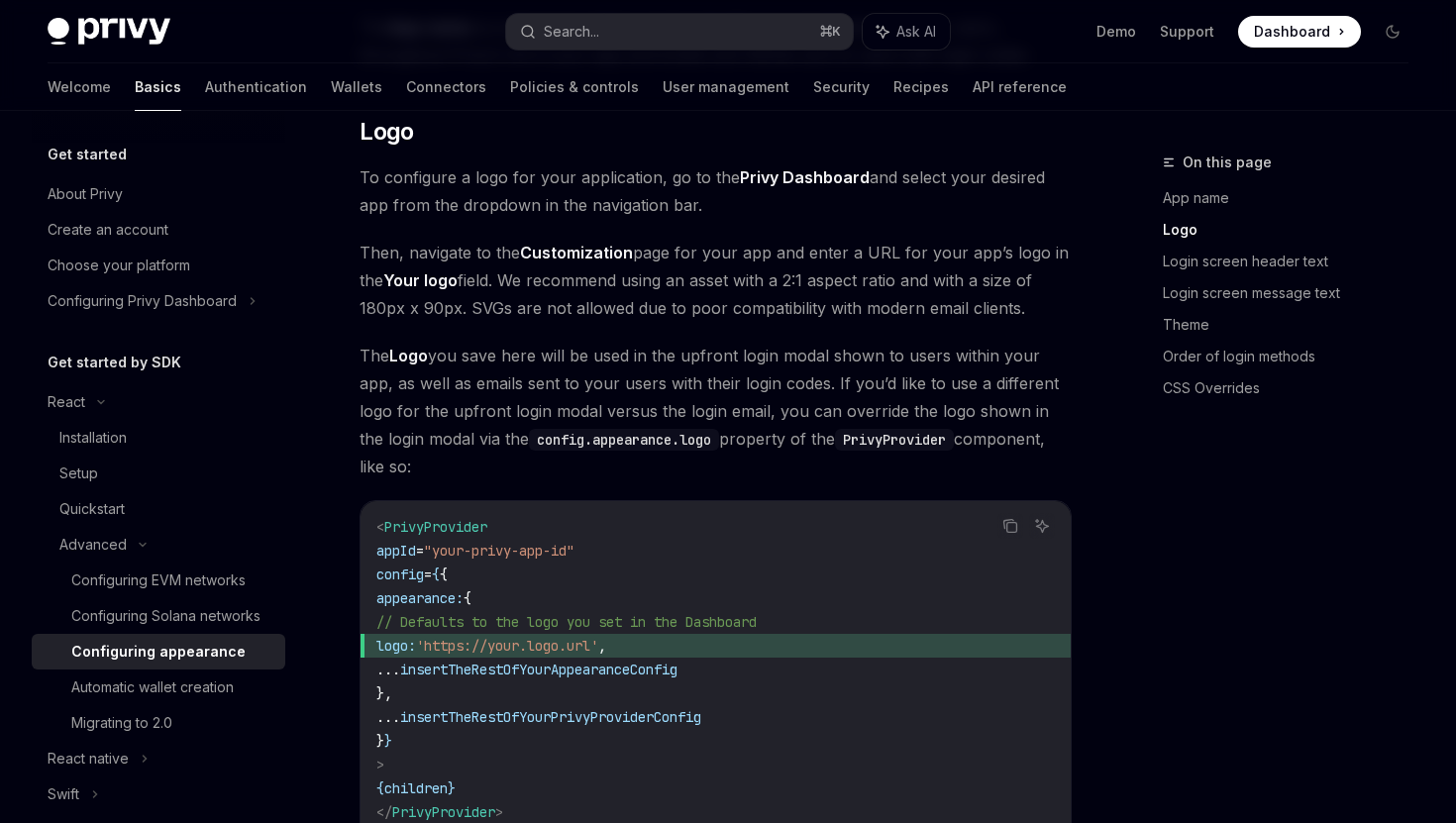 click on "Privy Dashboard" at bounding box center [804, 177] 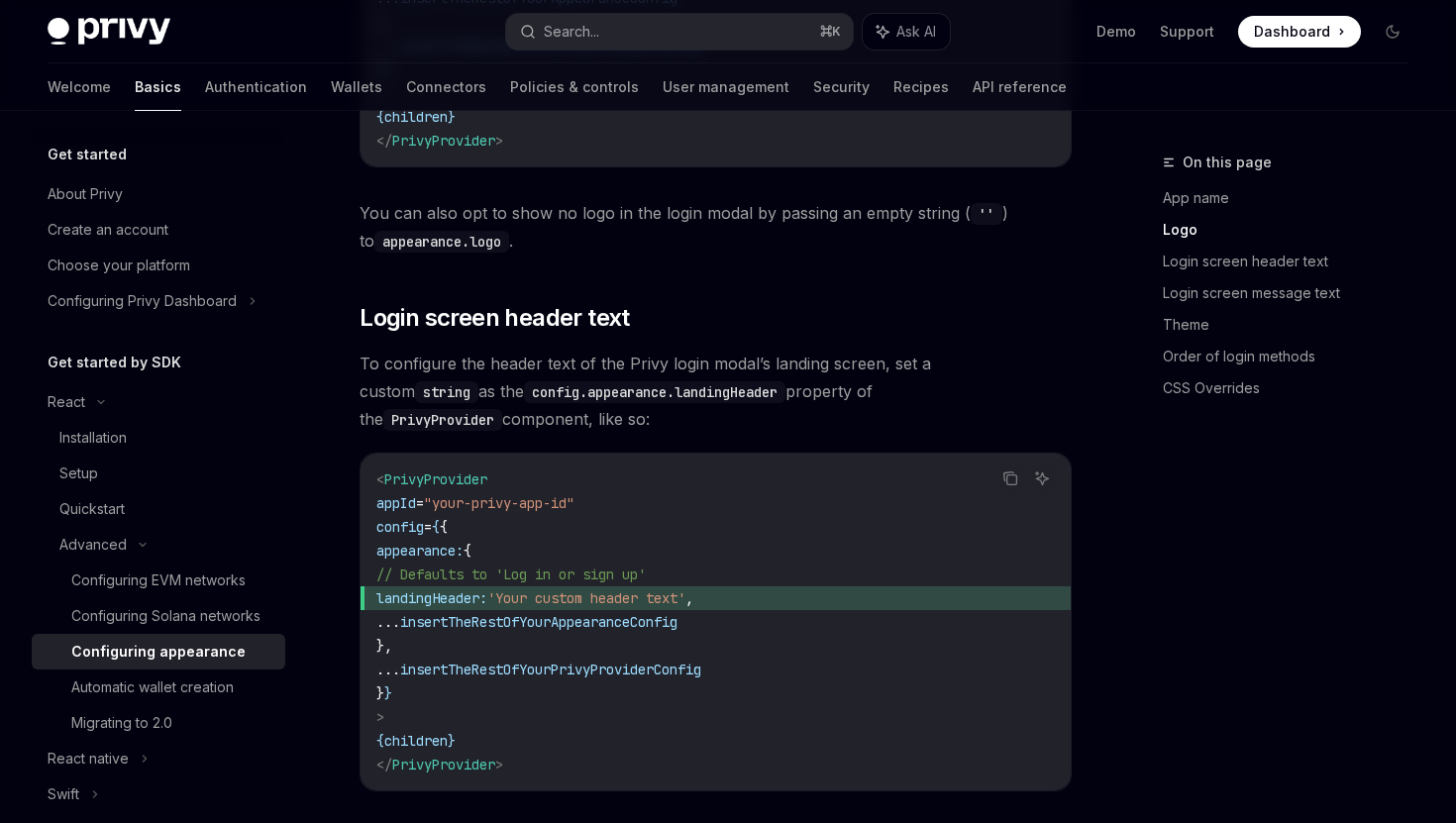 scroll, scrollTop: 1496, scrollLeft: 0, axis: vertical 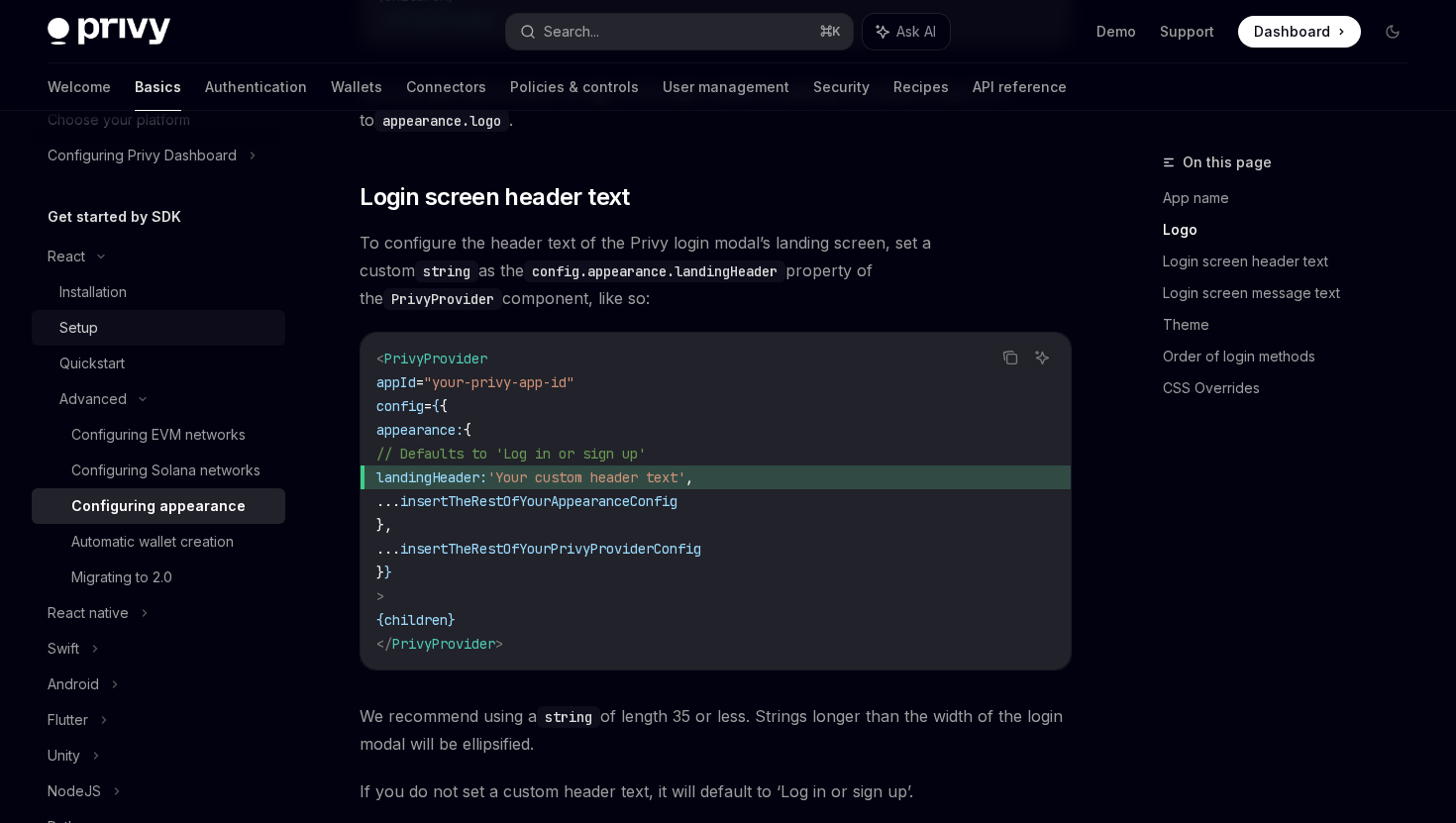 click on "Setup" at bounding box center [78, 328] 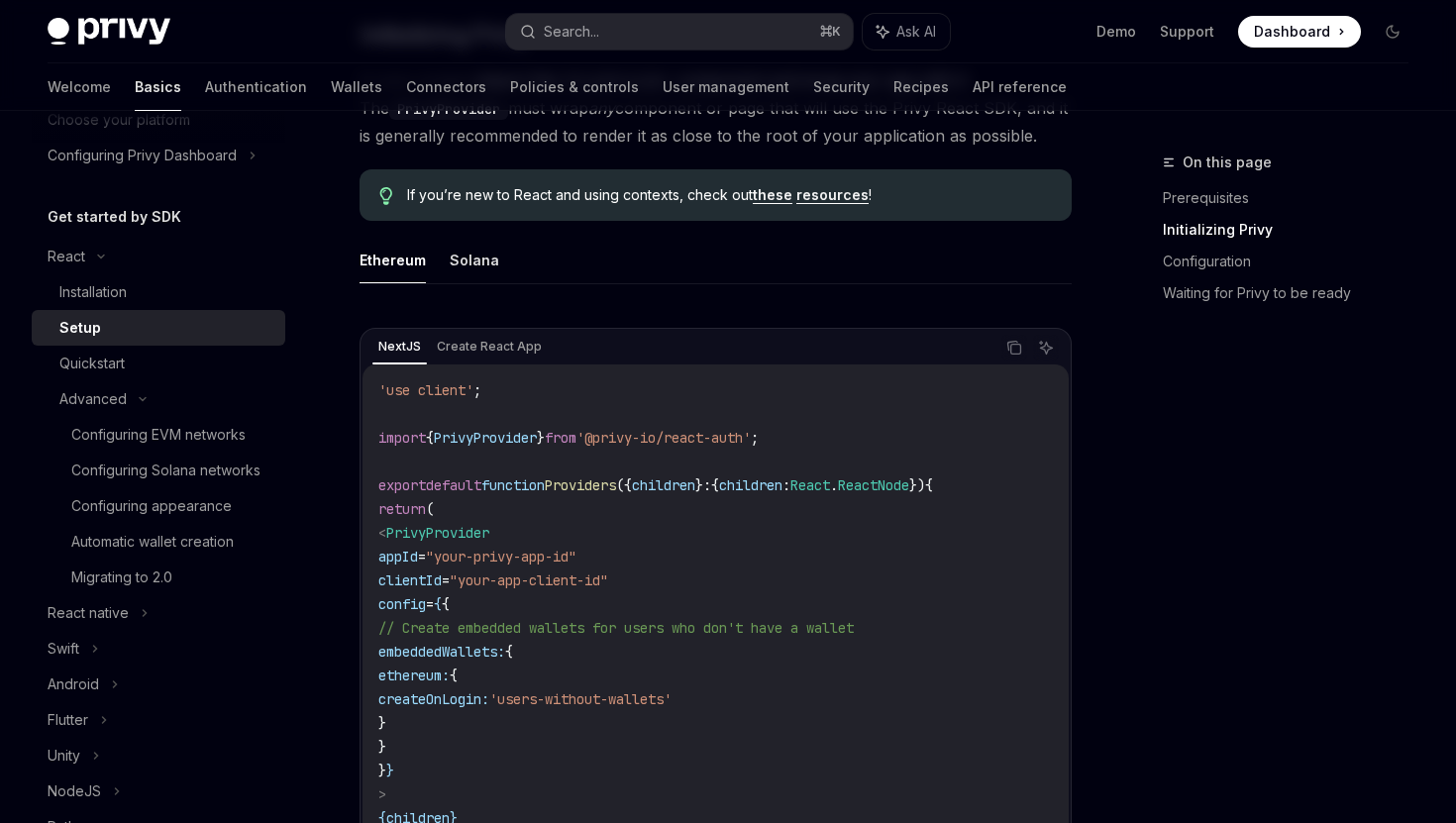scroll, scrollTop: 475, scrollLeft: 0, axis: vertical 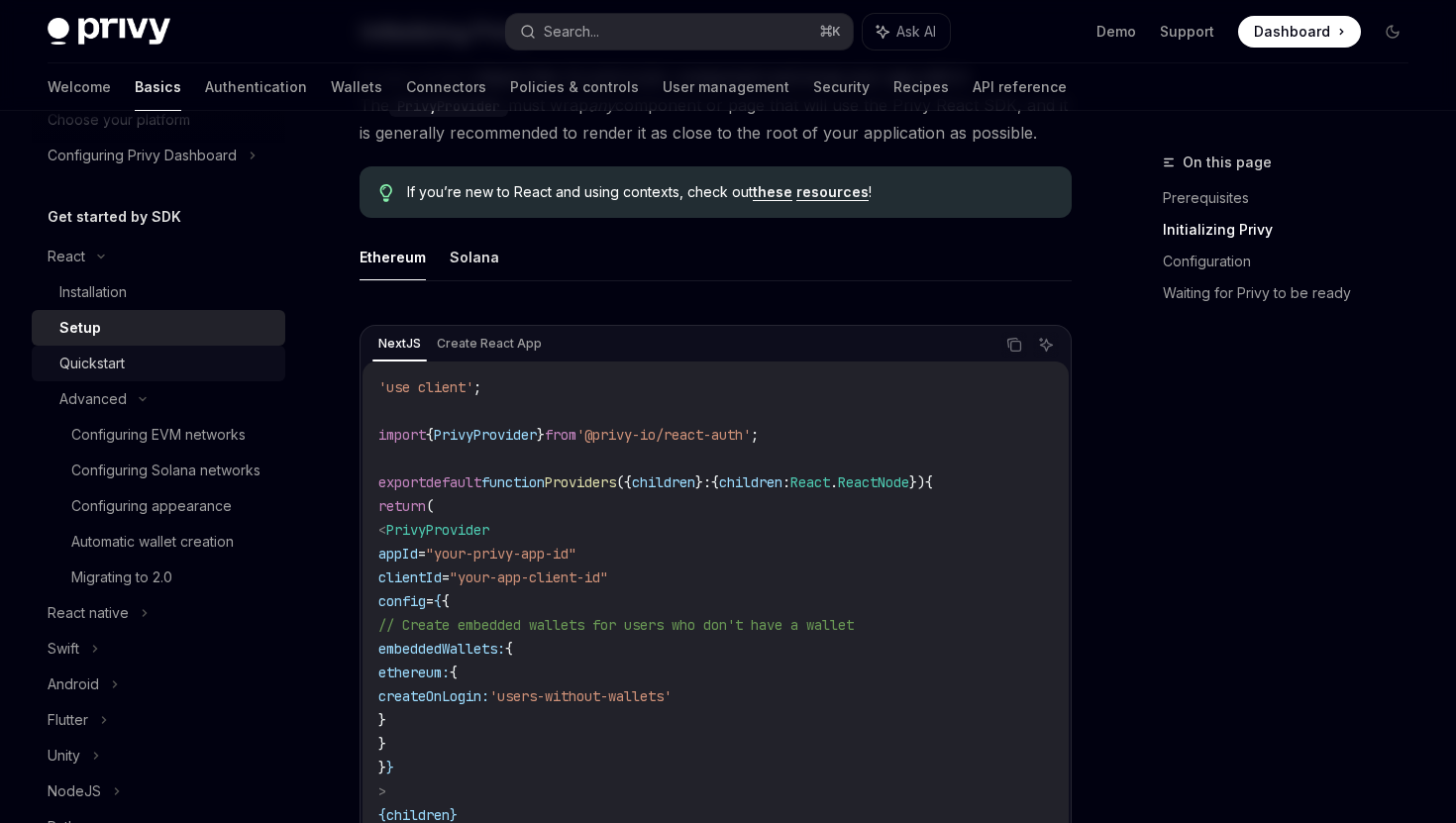 click on "Quickstart" at bounding box center (166, 363) 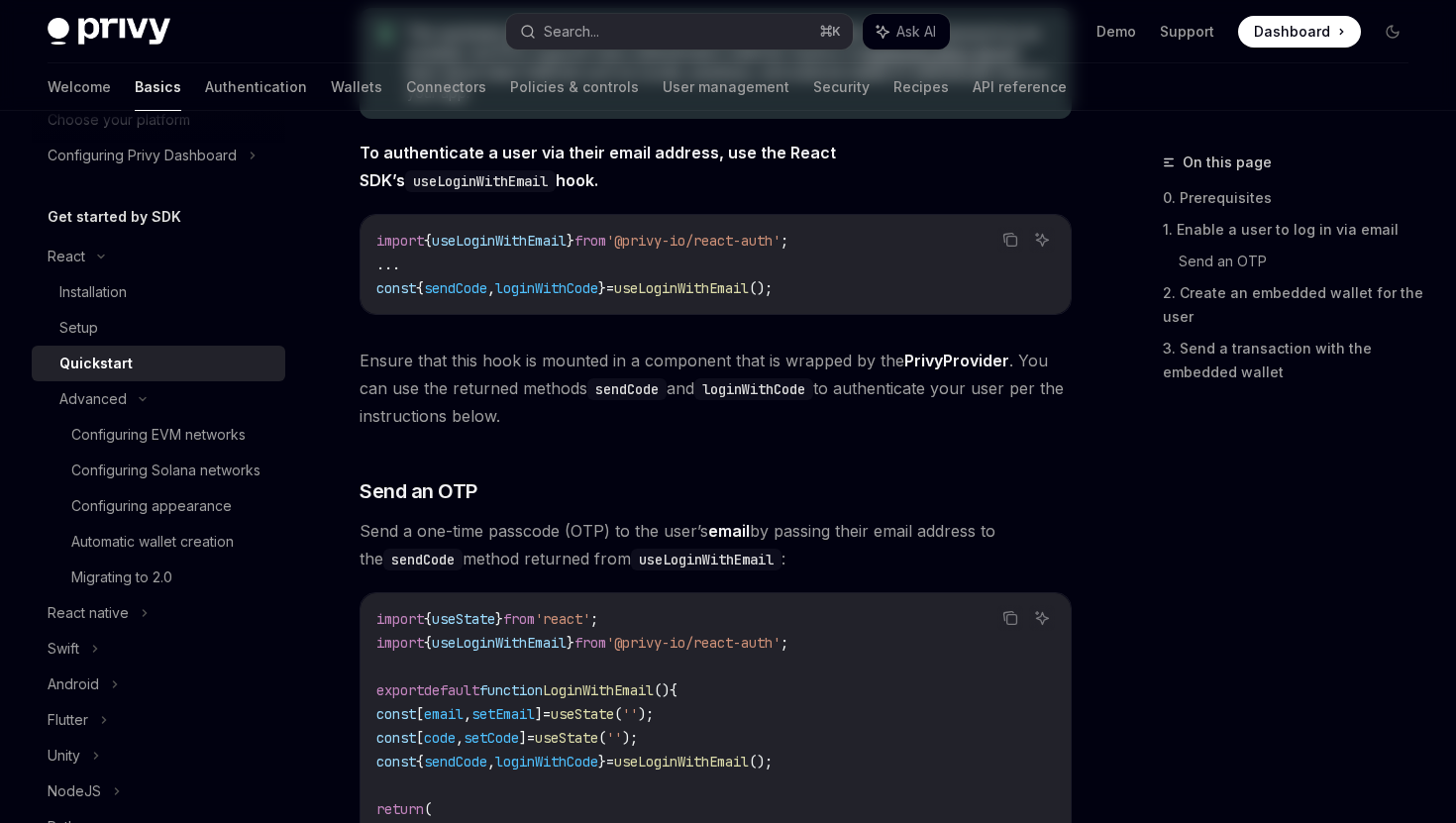 scroll, scrollTop: 0, scrollLeft: 0, axis: both 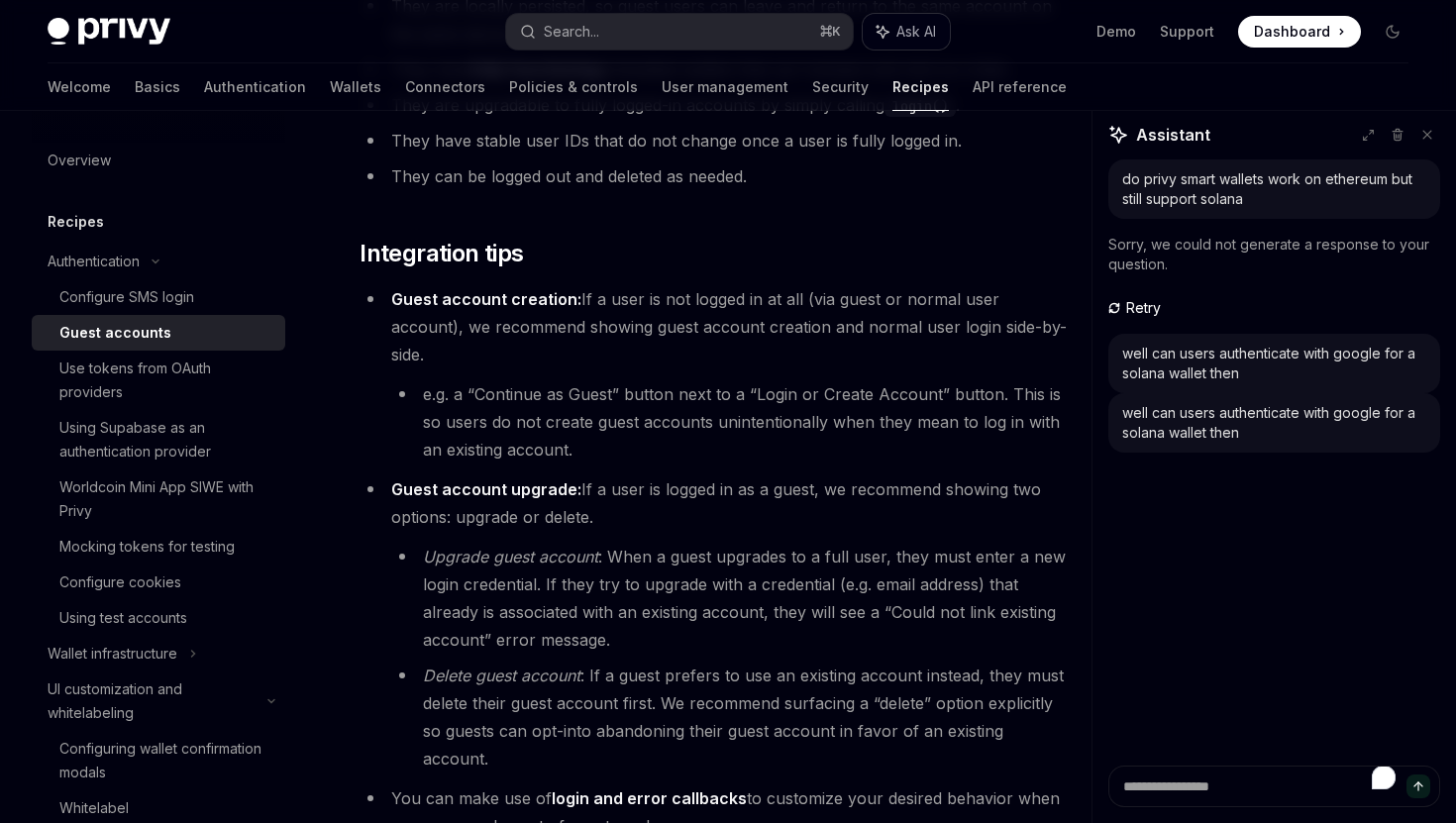 click on "Ask AI" at bounding box center [916, 32] 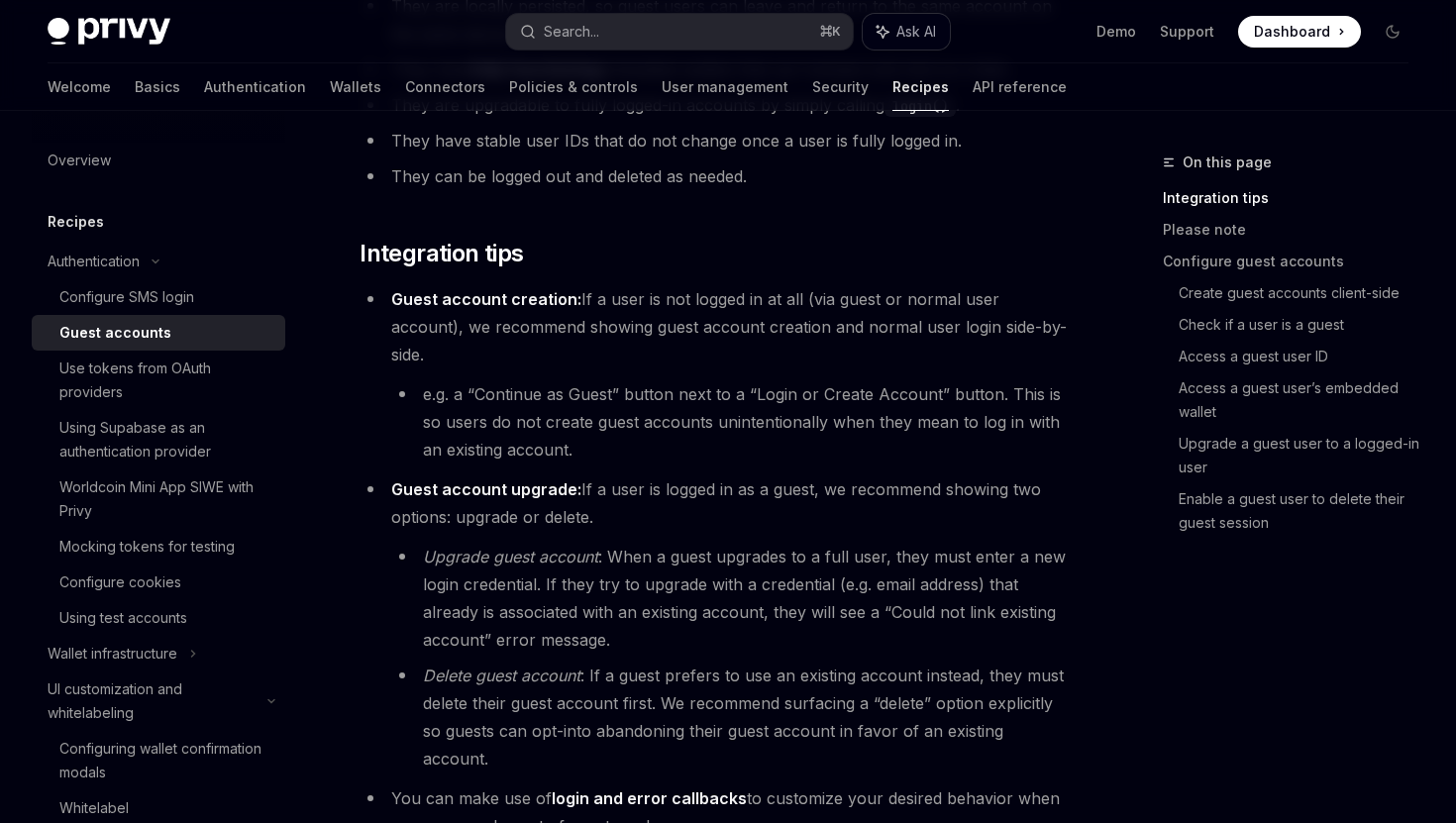 click on "Ask AI" at bounding box center (916, 32) 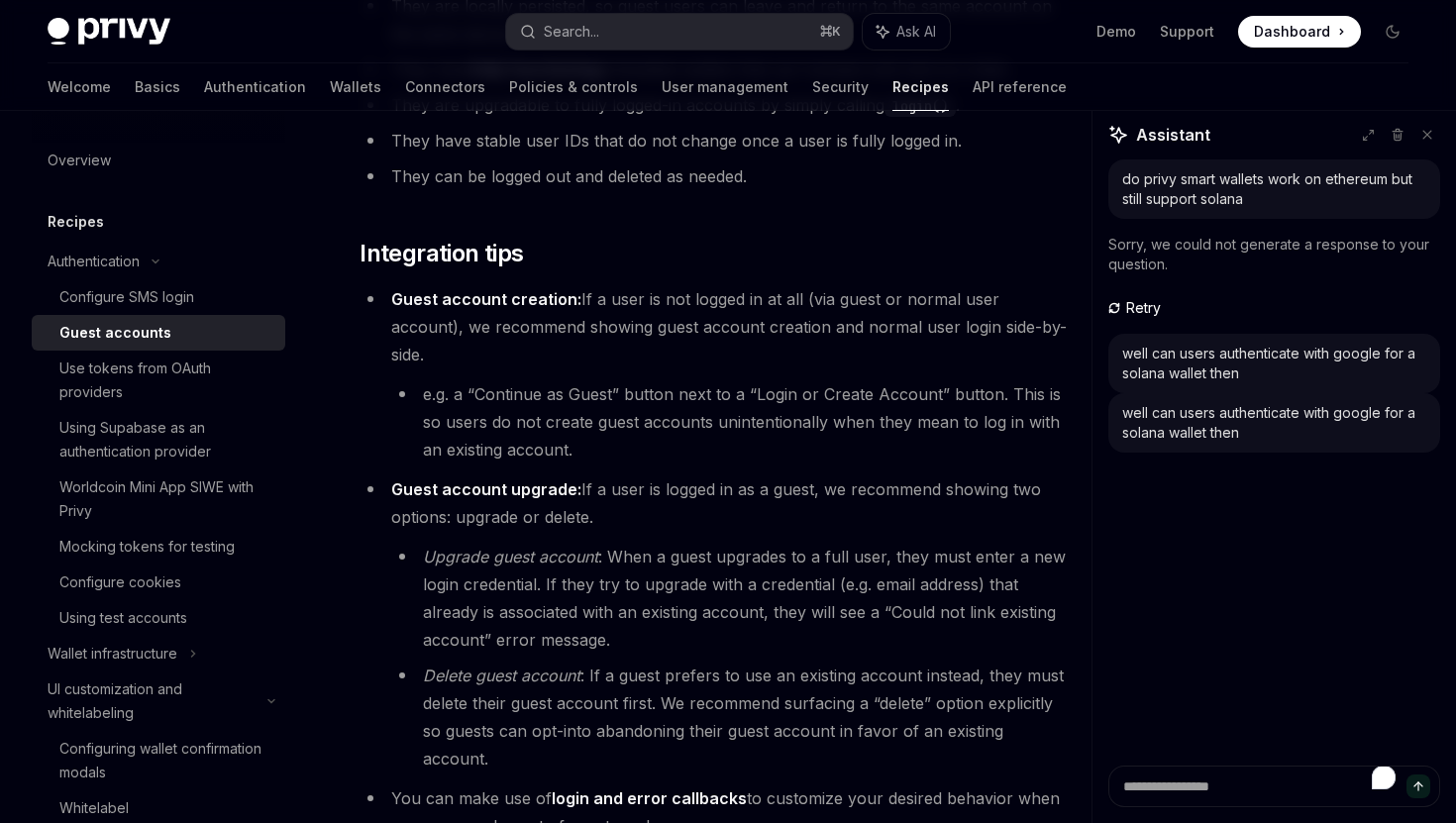 click on "do privy smart wallets work on ethereum but still support solana Sorry, we could not generate a response to your question. Retry well can users authenticate with google for a solana wallet then well can users authenticate with google for a solana wallet then" at bounding box center (1274, 463) 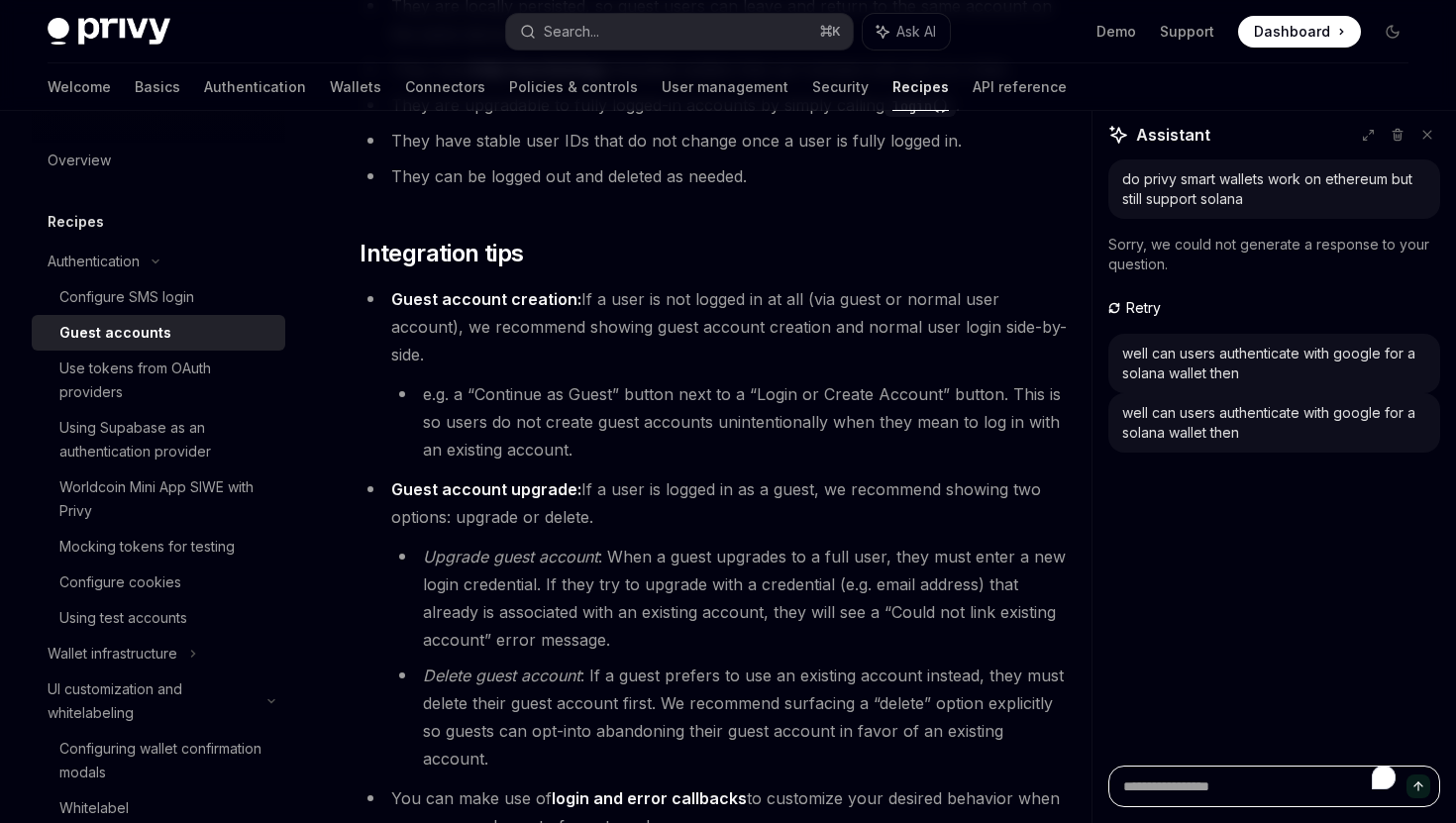 click at bounding box center [1274, 786] 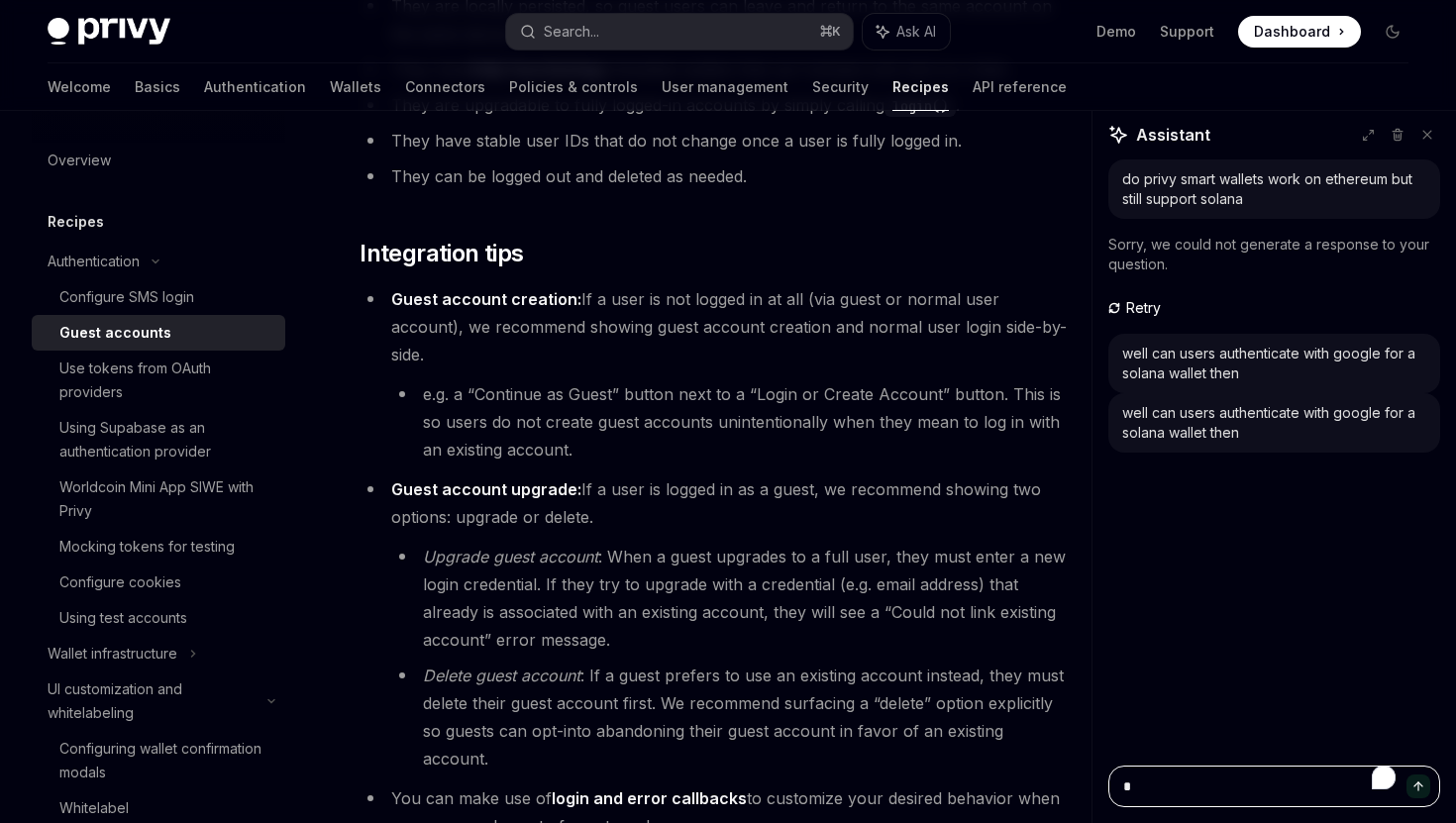 type on "*" 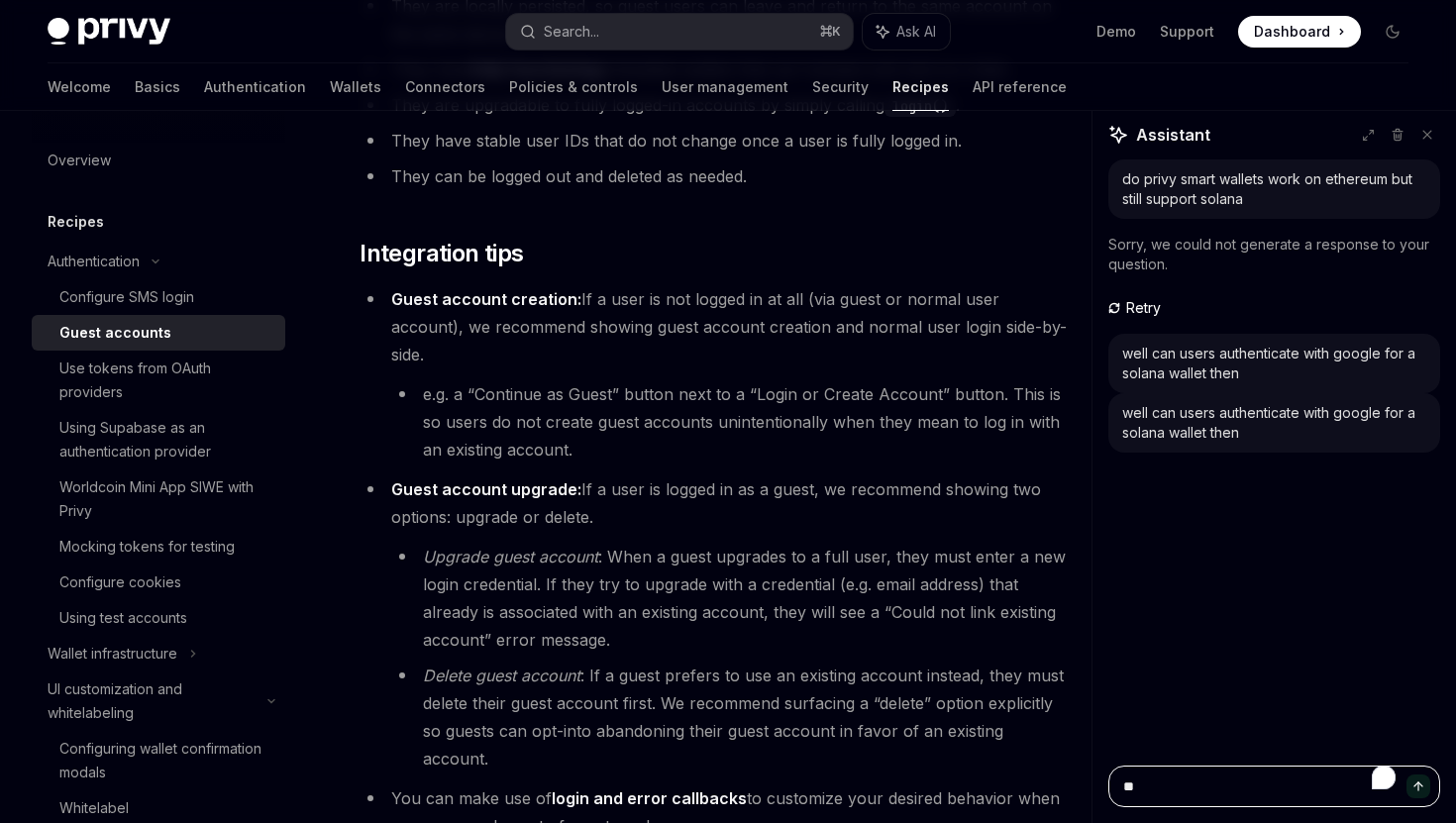 type on "*" 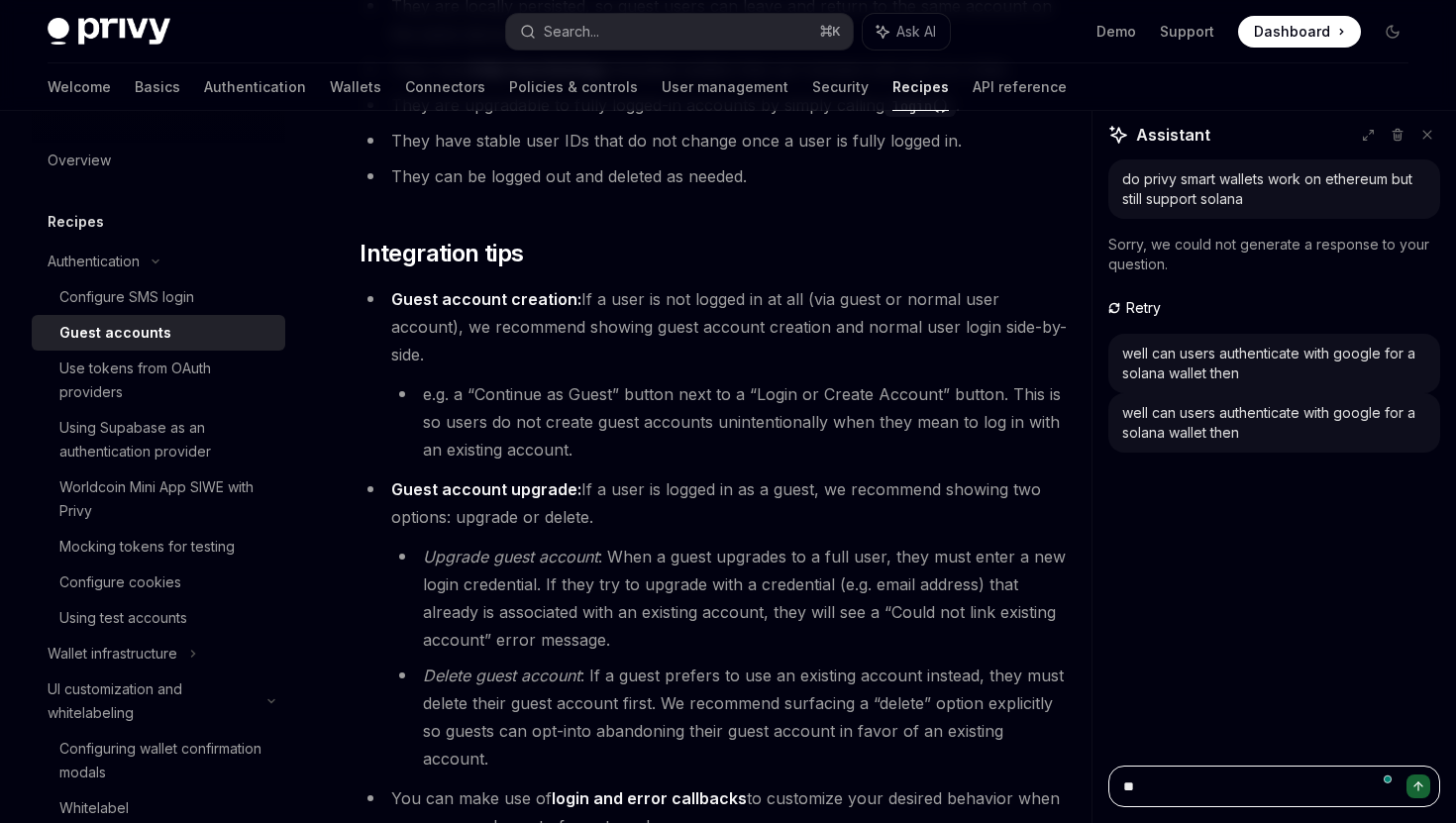 type on "***" 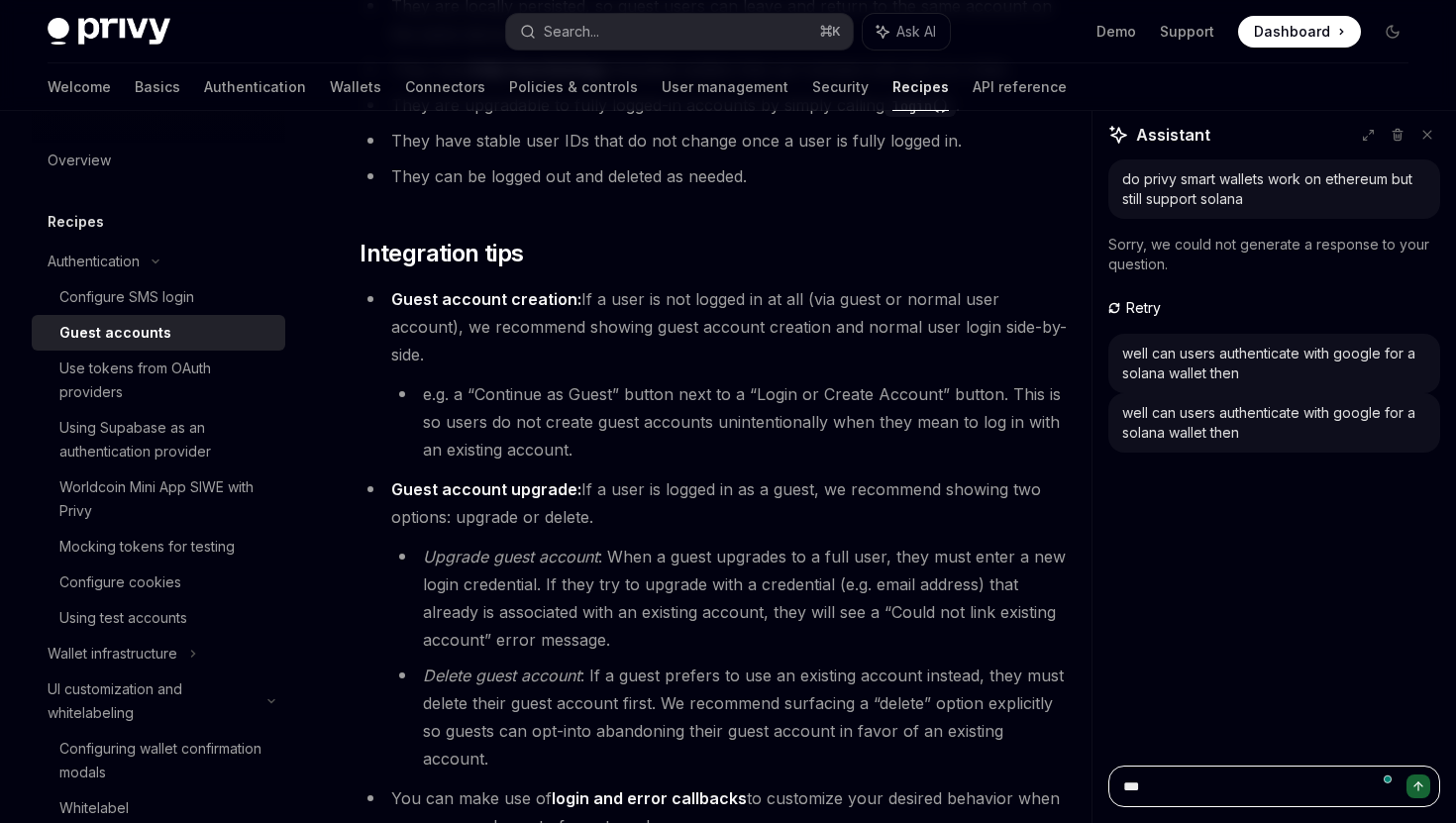 type on "****" 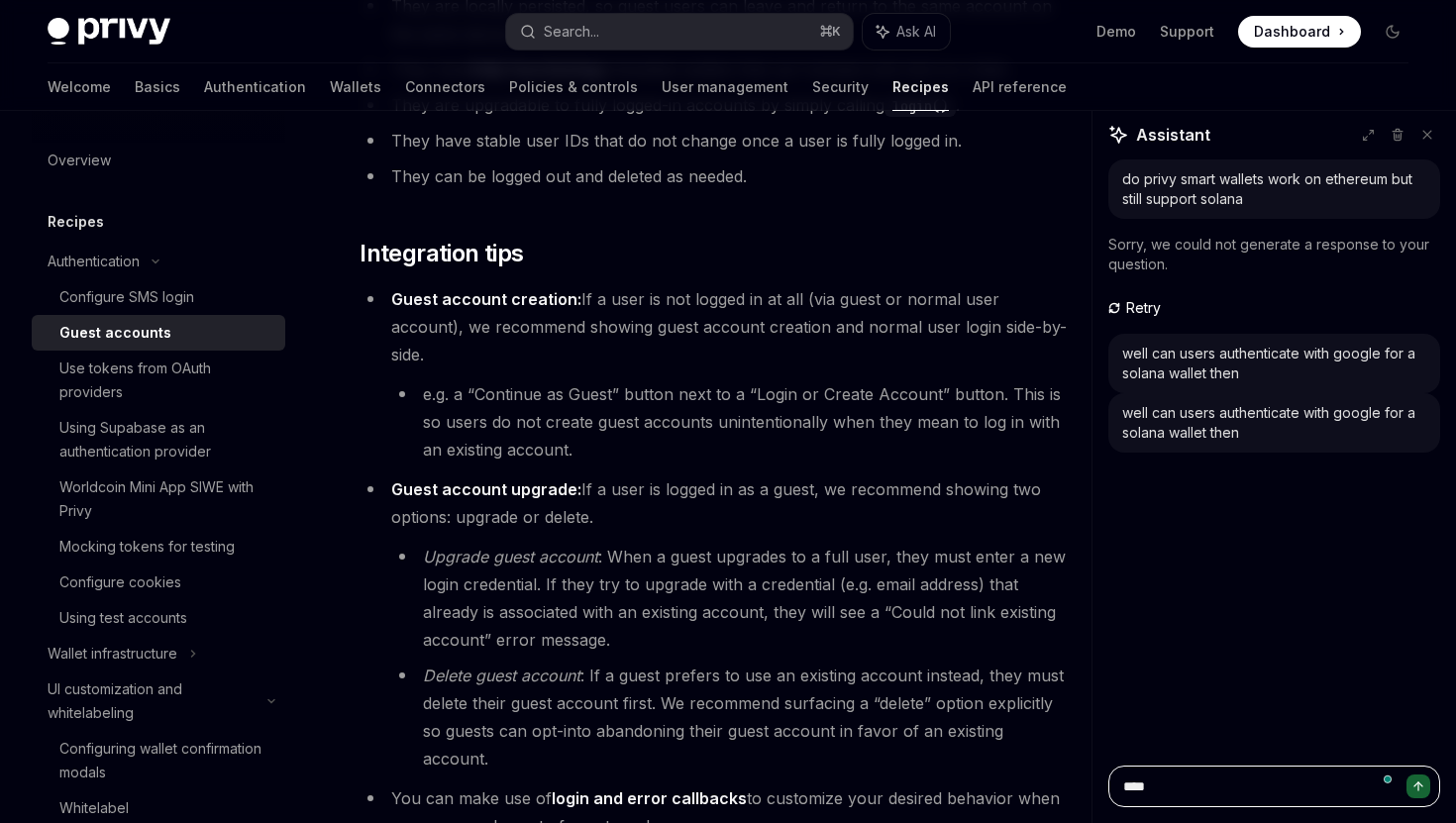 type on "*" 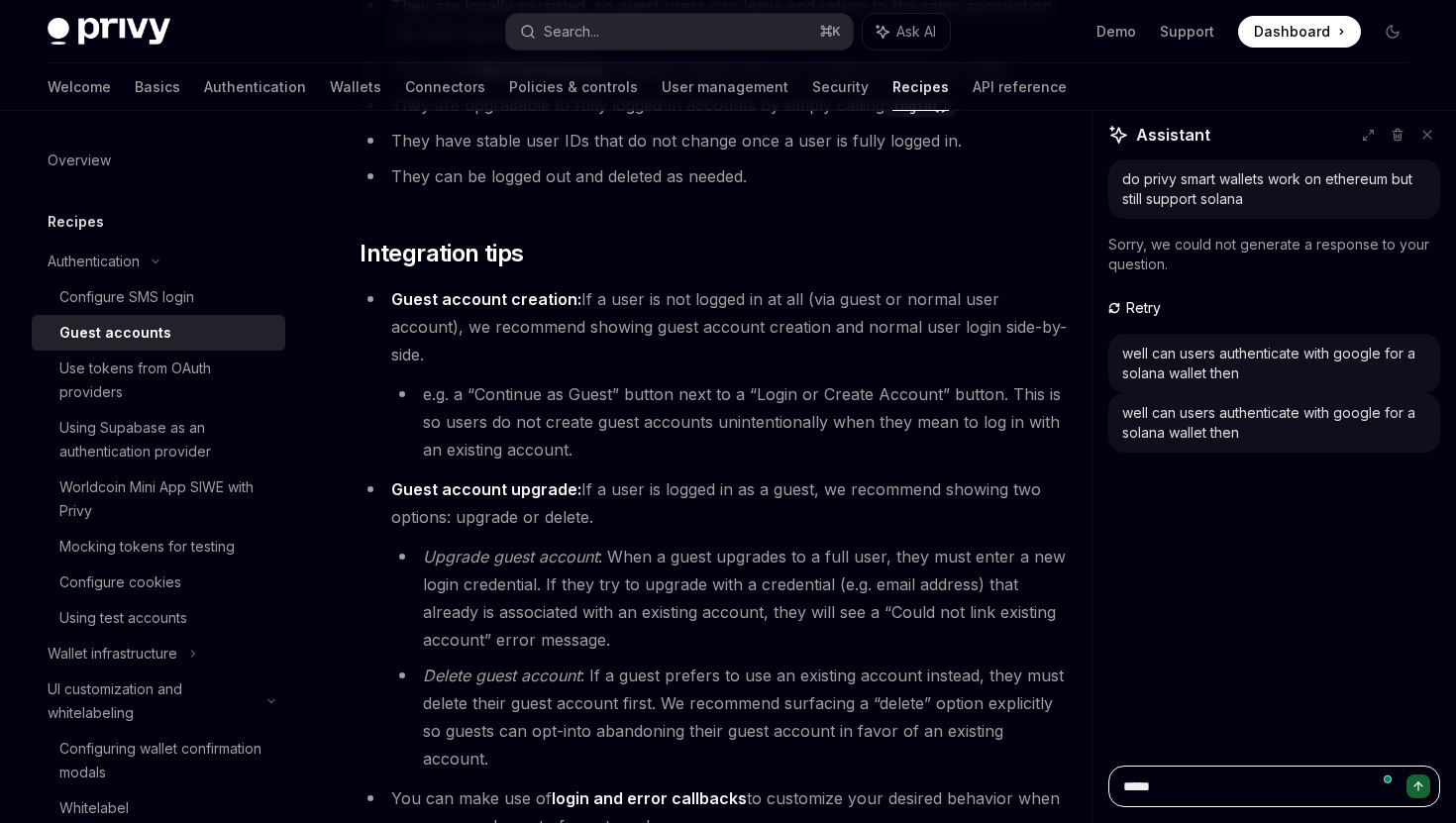 type on "*" 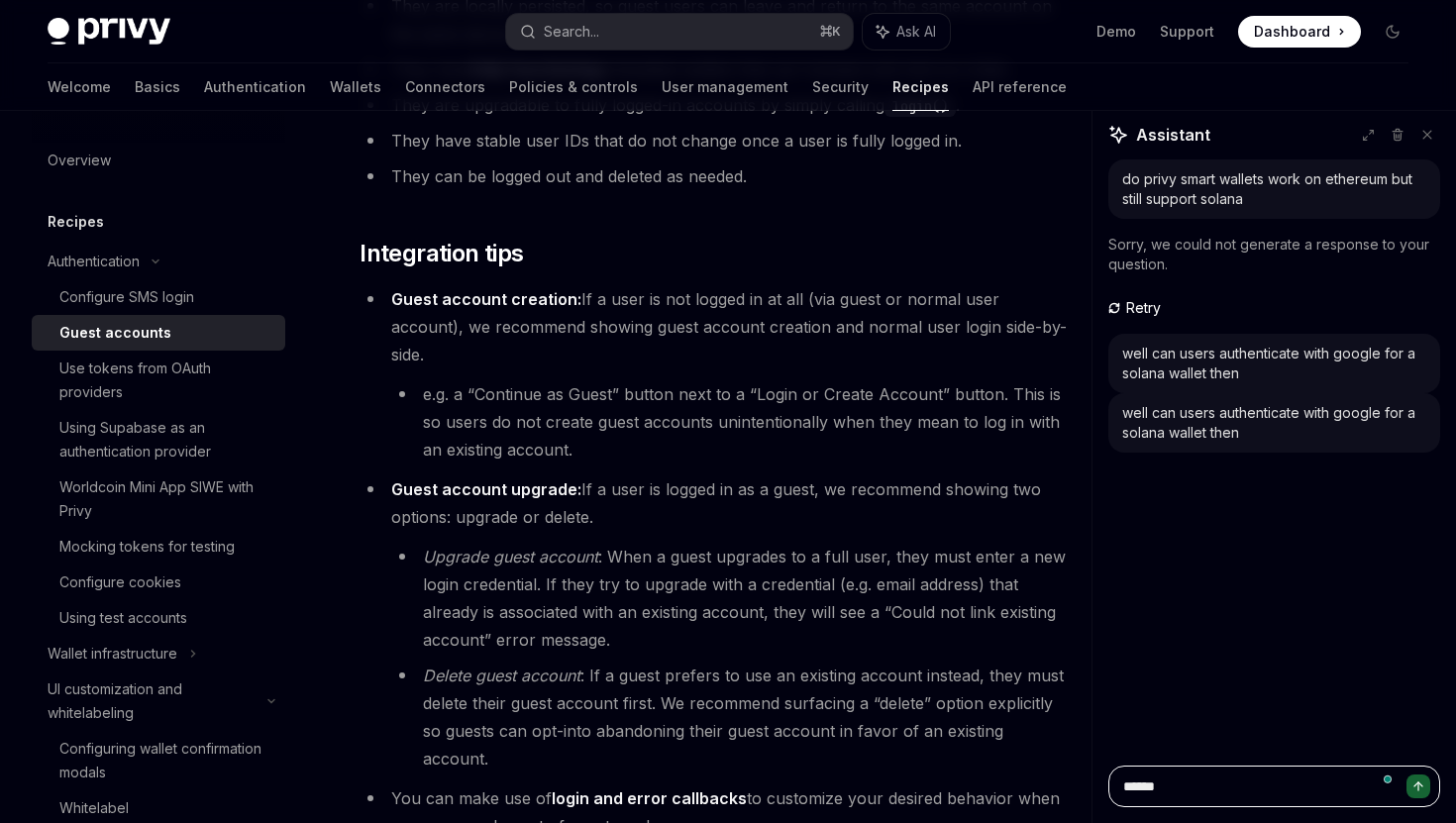 type on "*******" 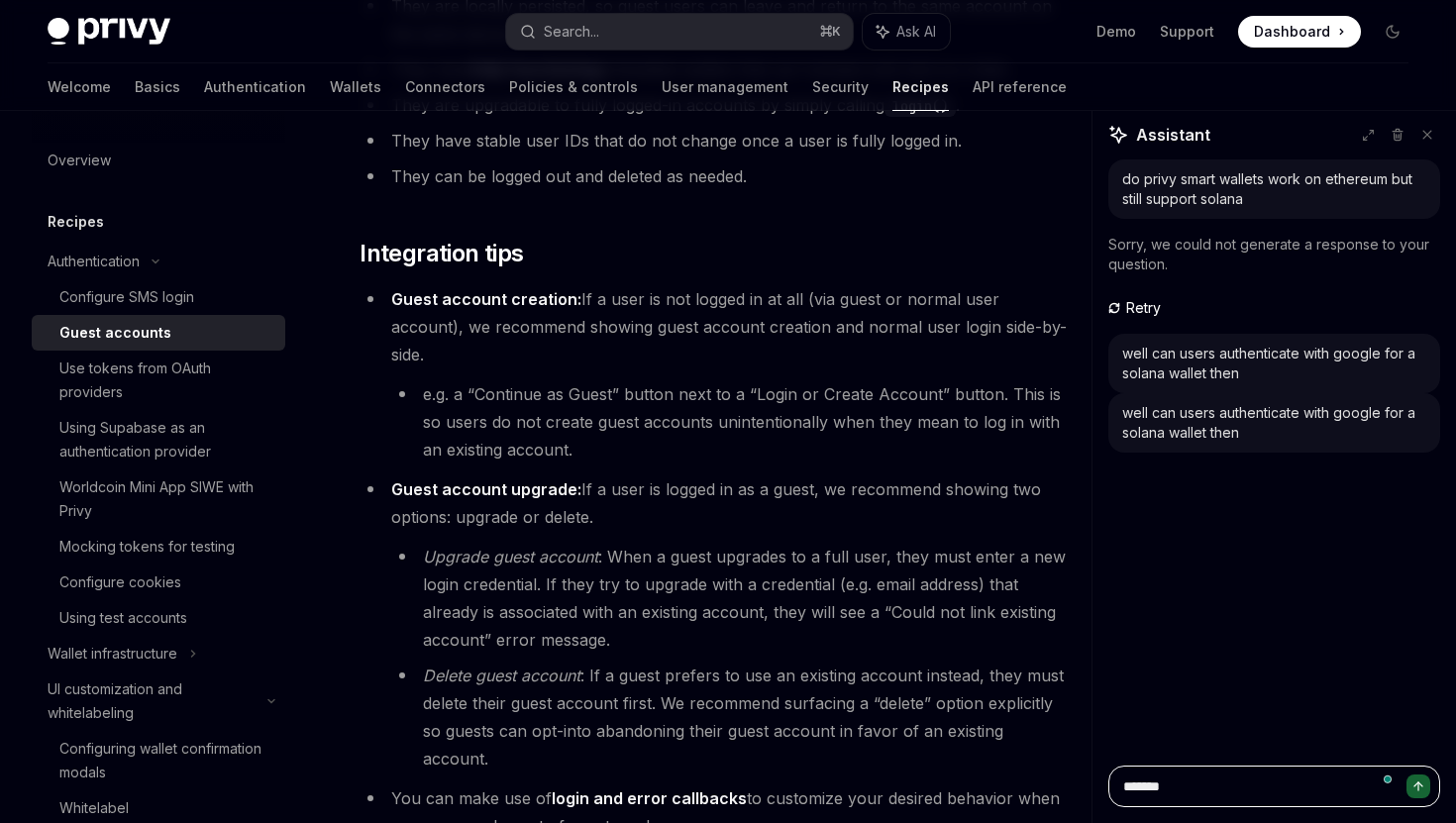 type on "*" 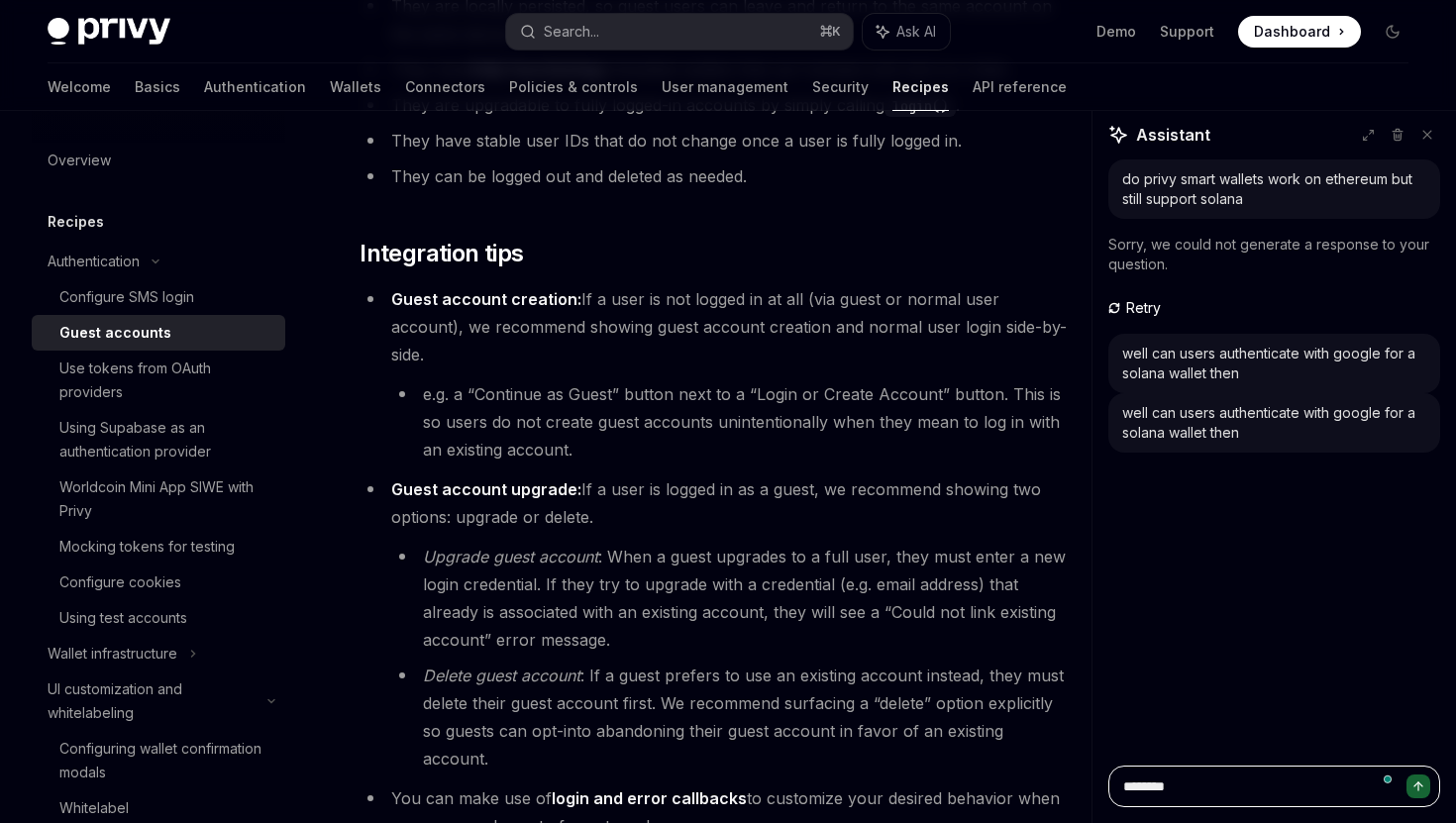 type on "*" 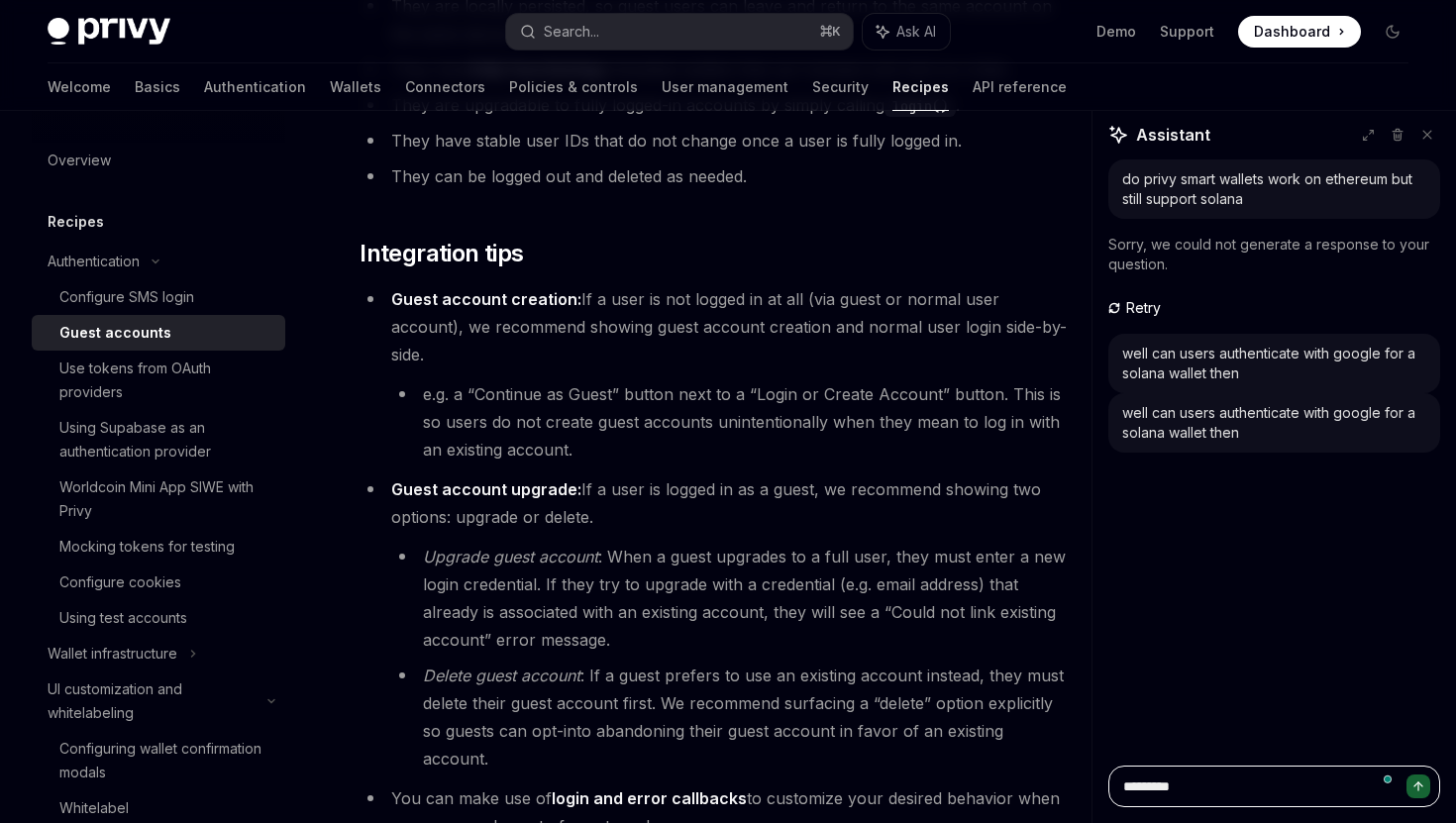 type on "*" 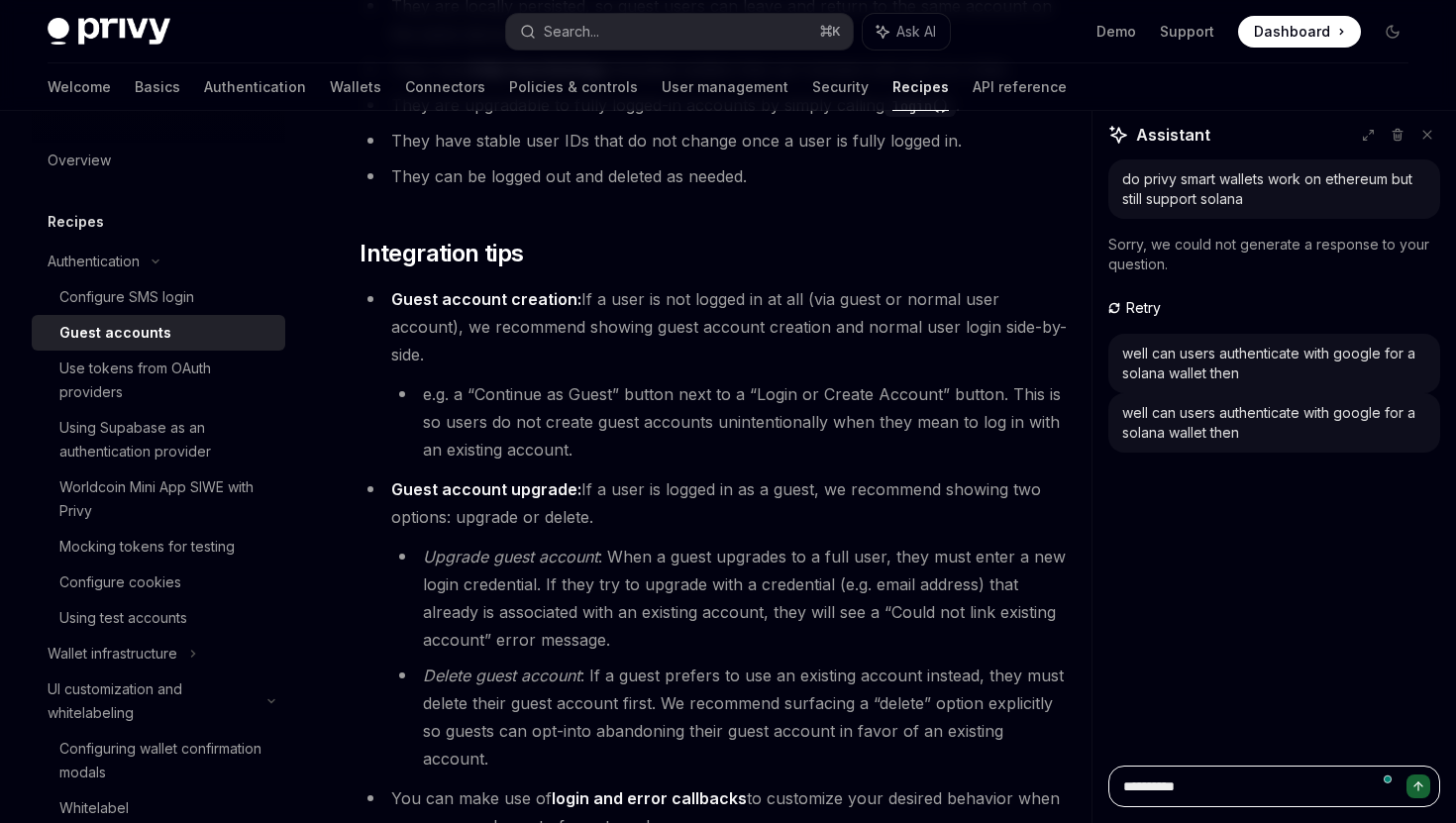 type on "*" 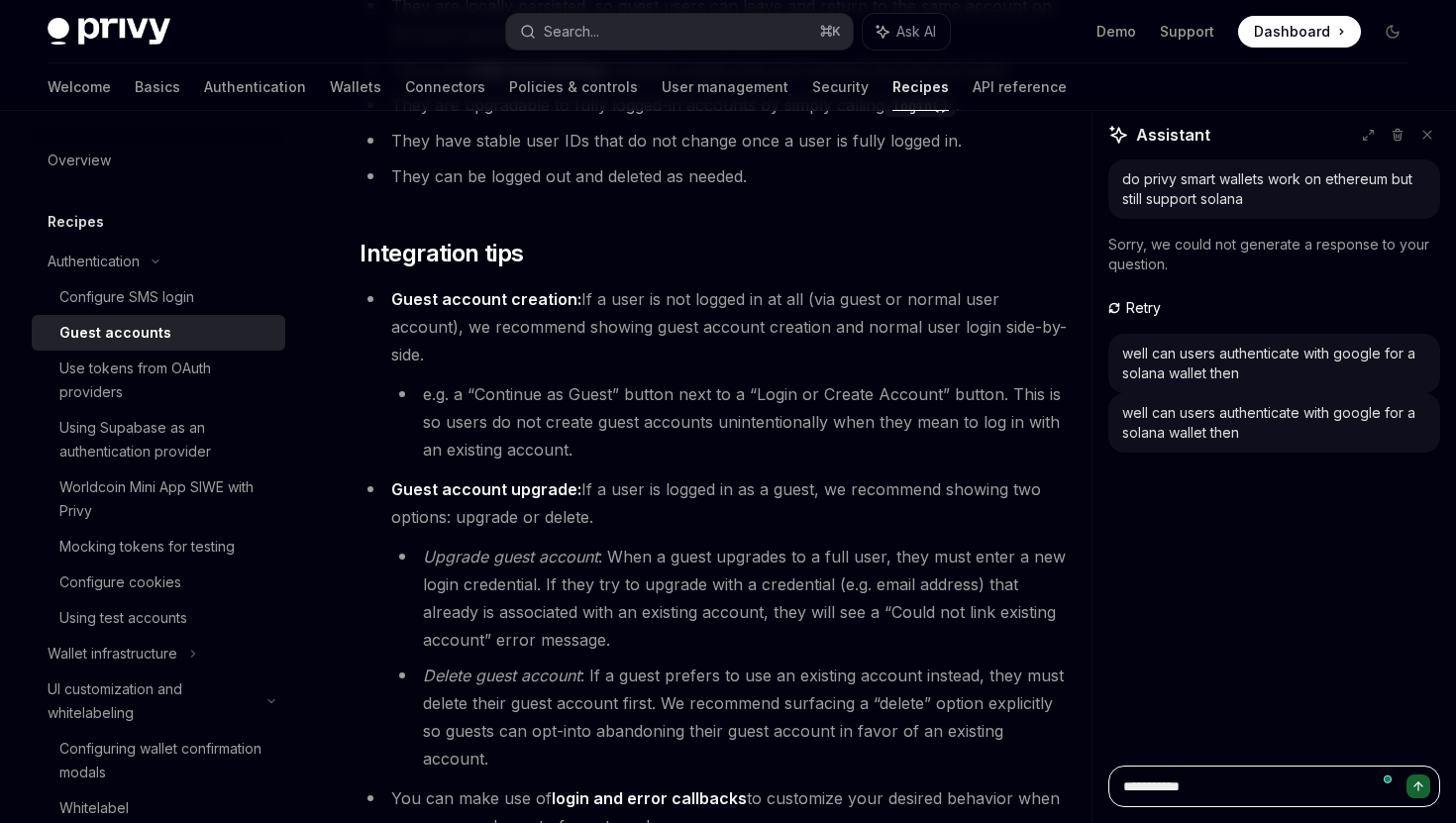 type on "*" 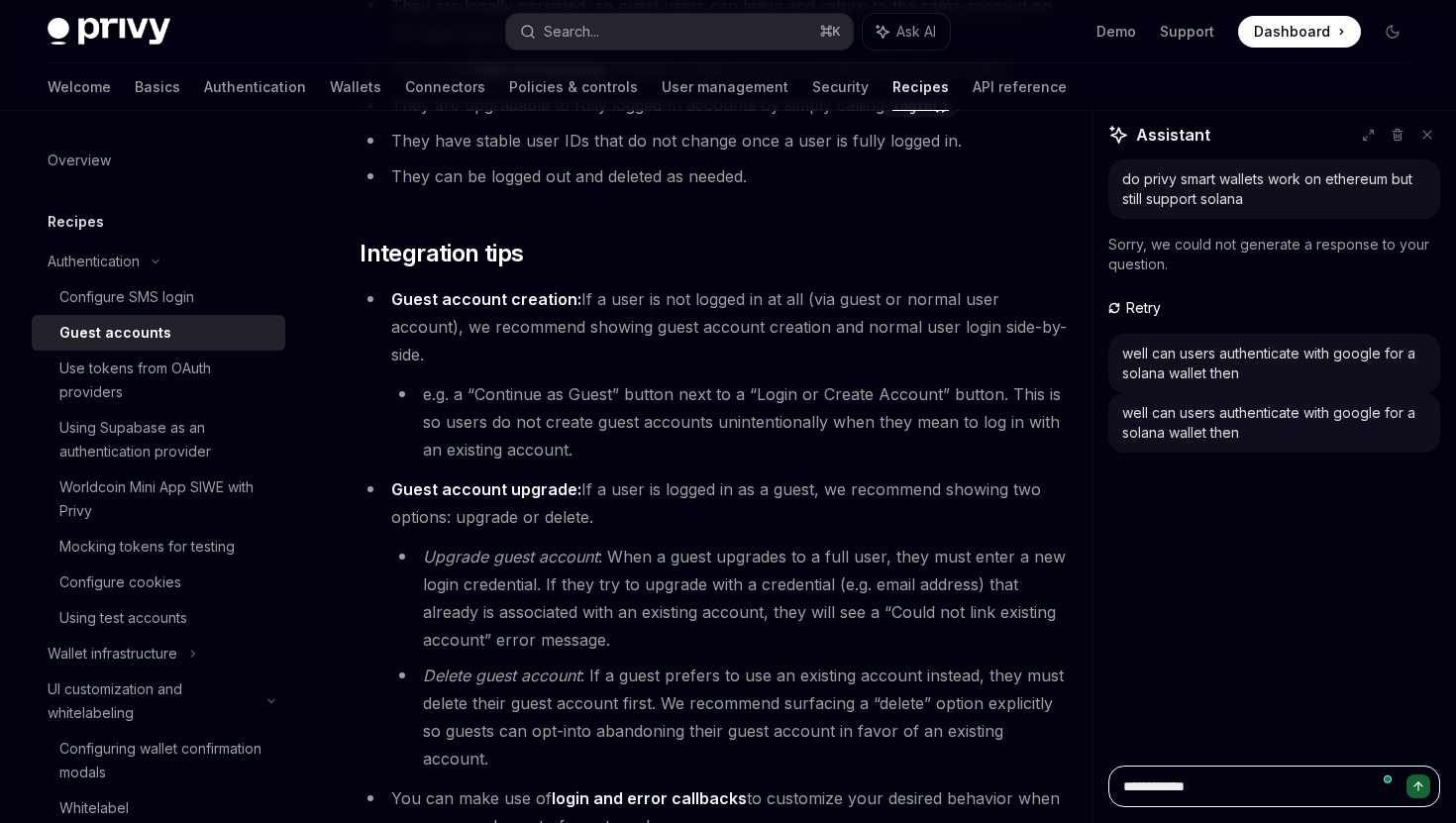 type on "*" 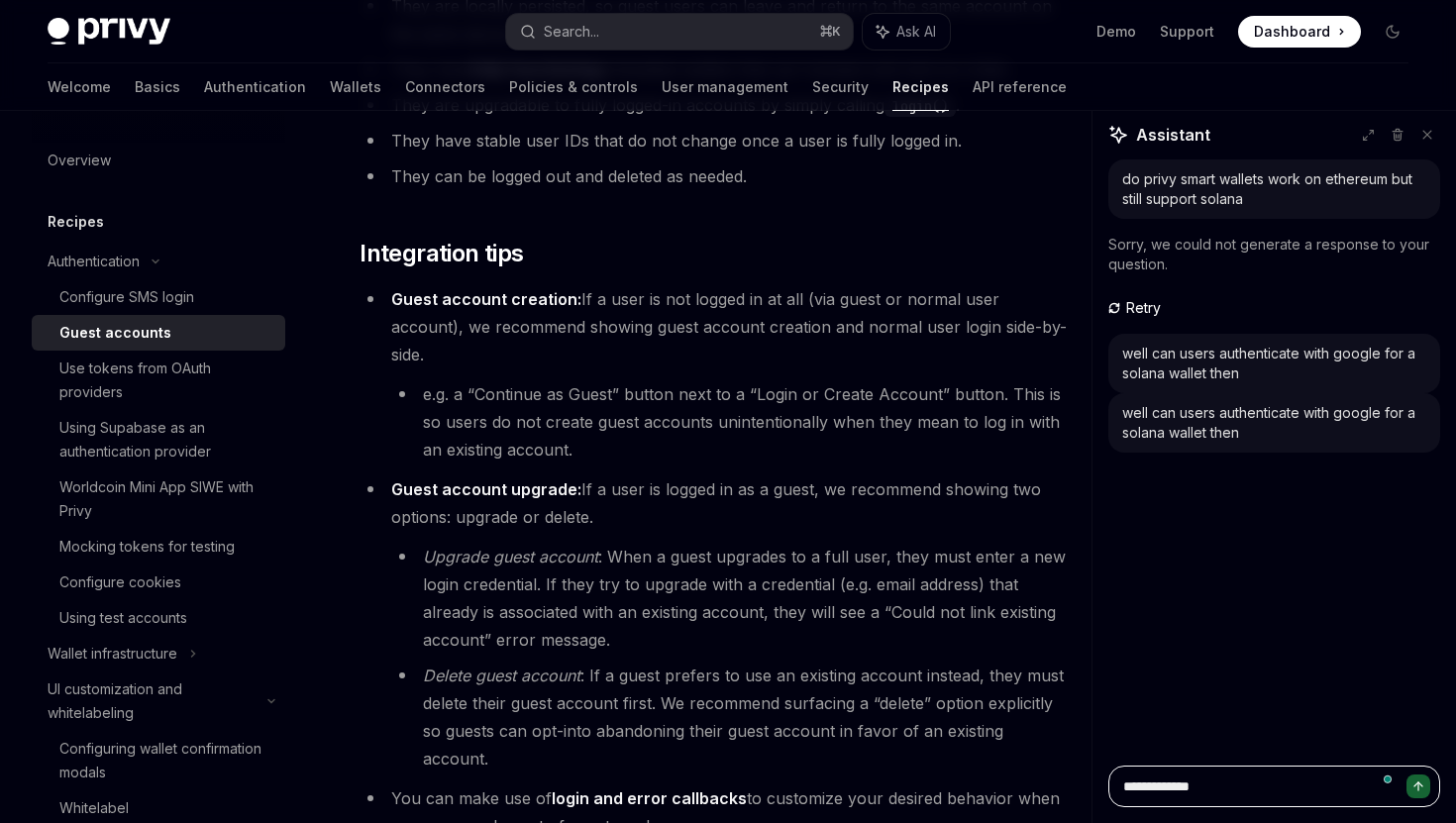 type on "*" 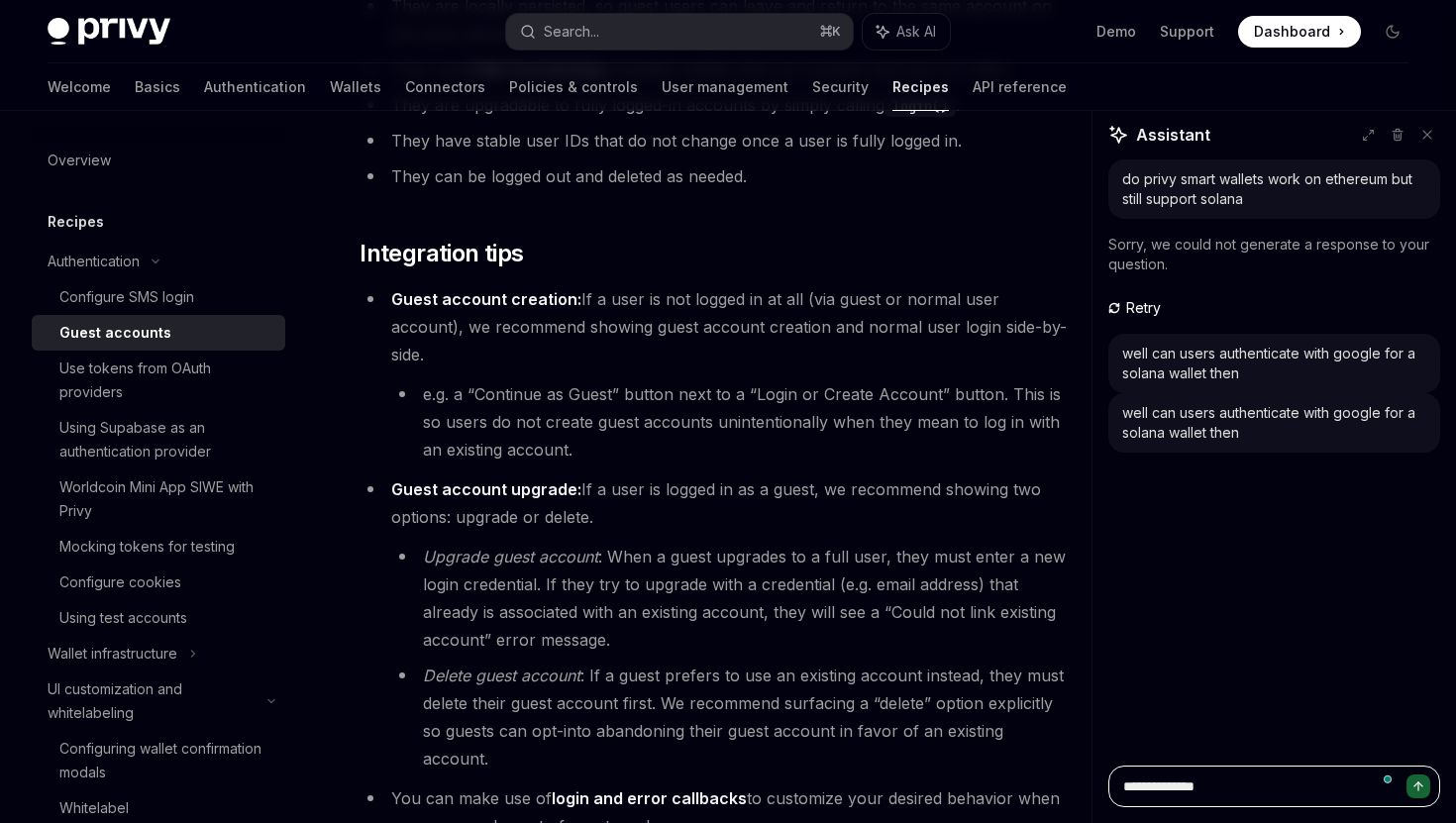 type on "*" 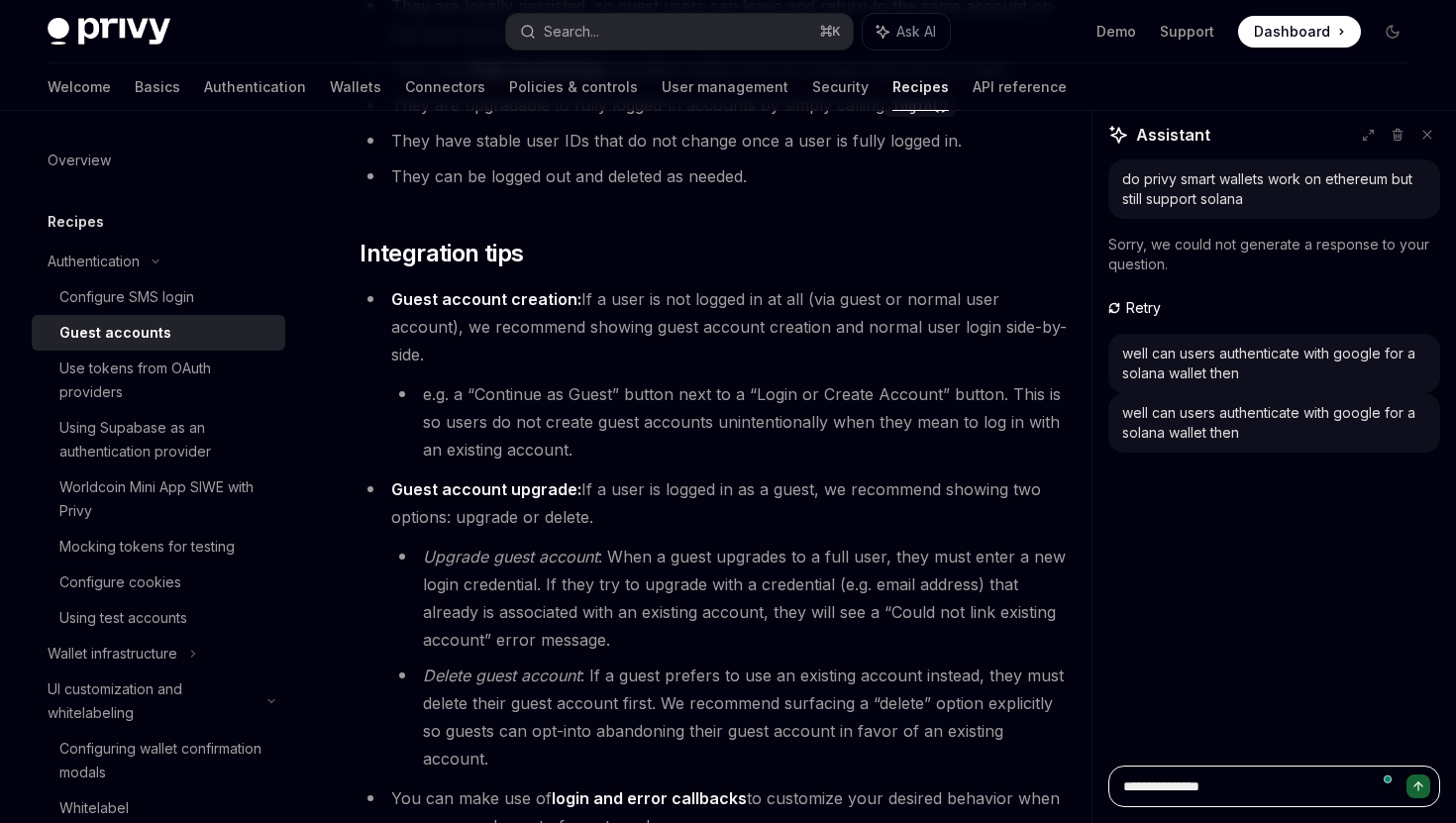 type on "**********" 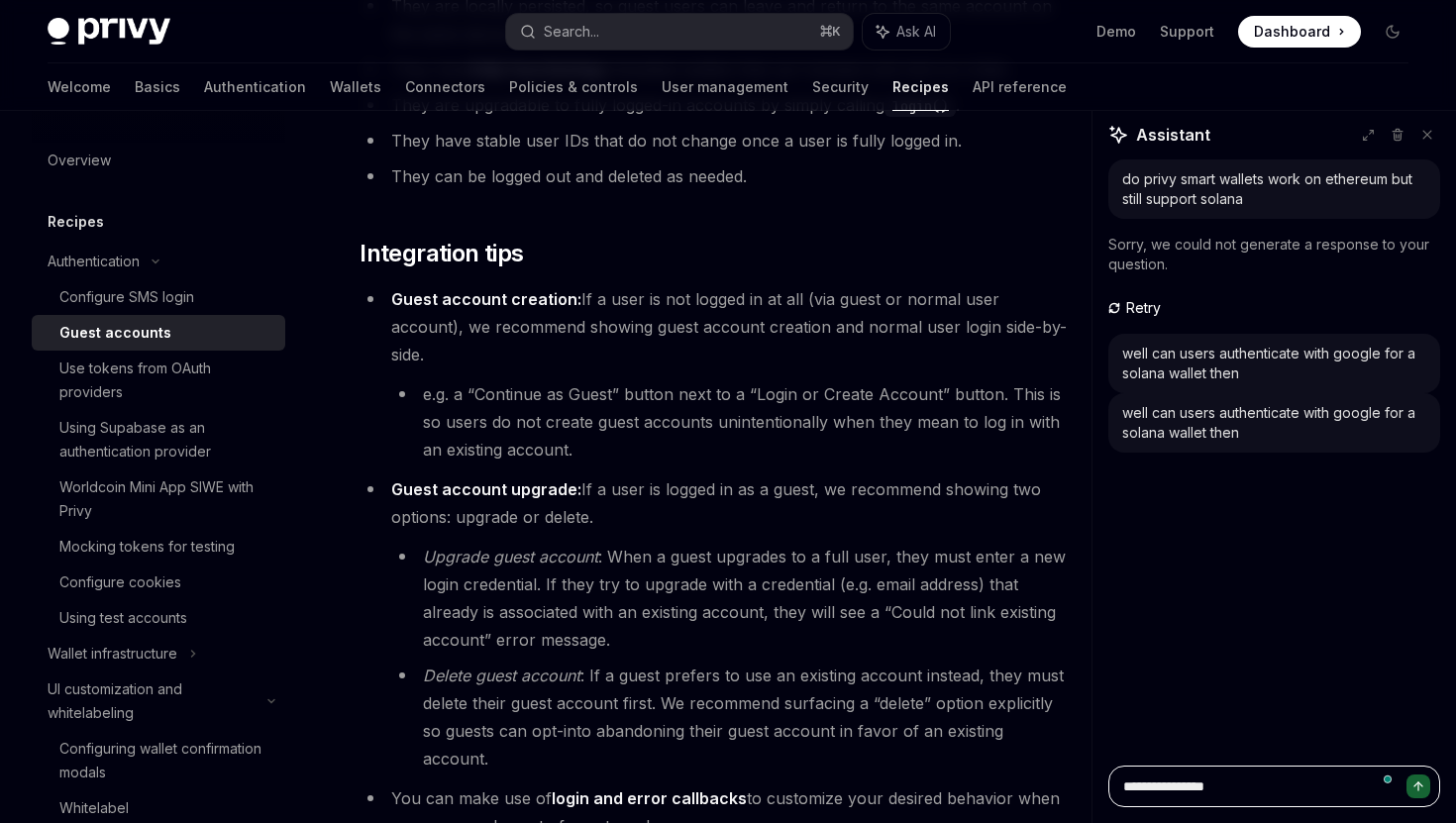 type on "*" 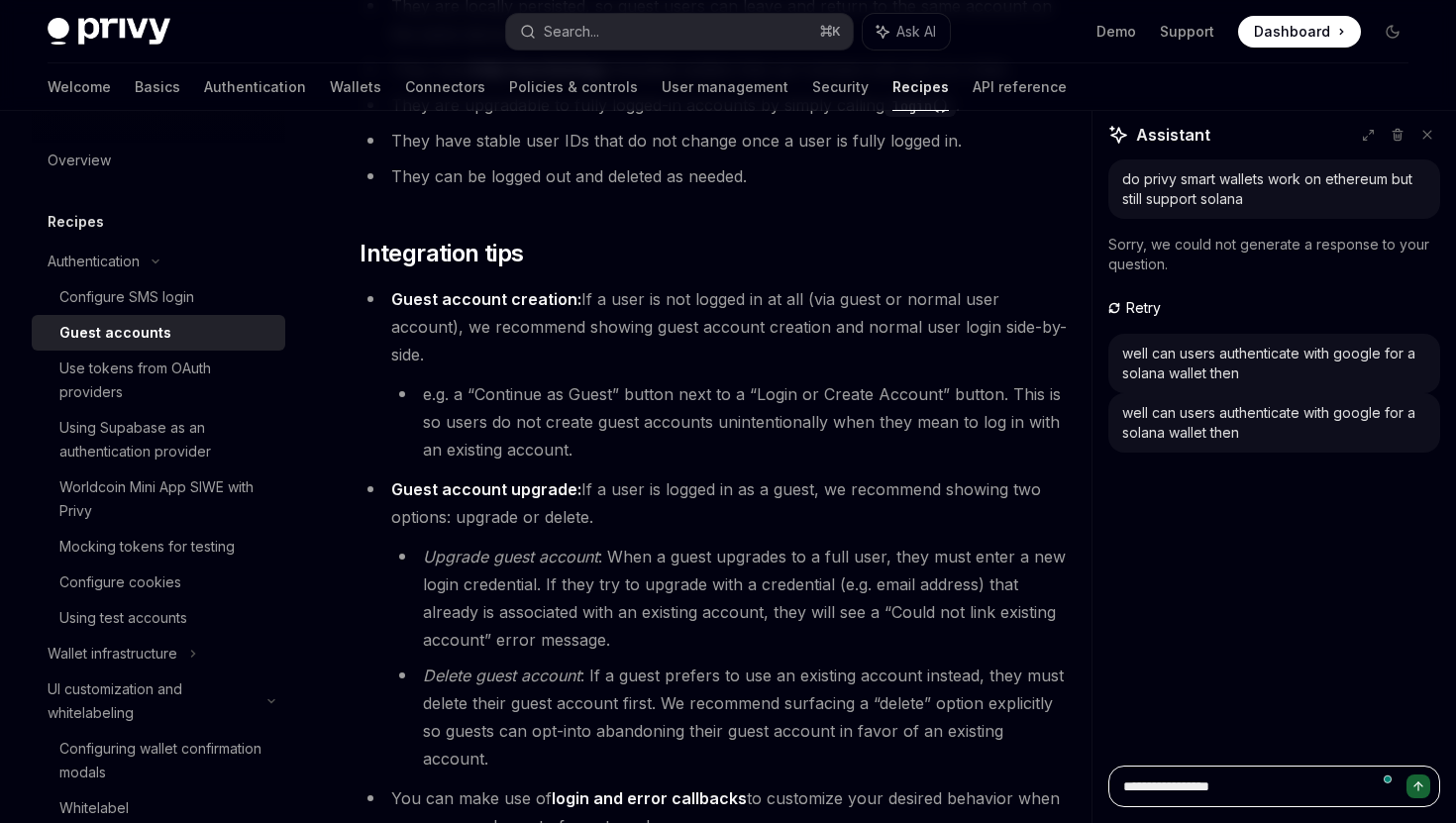 type on "*" 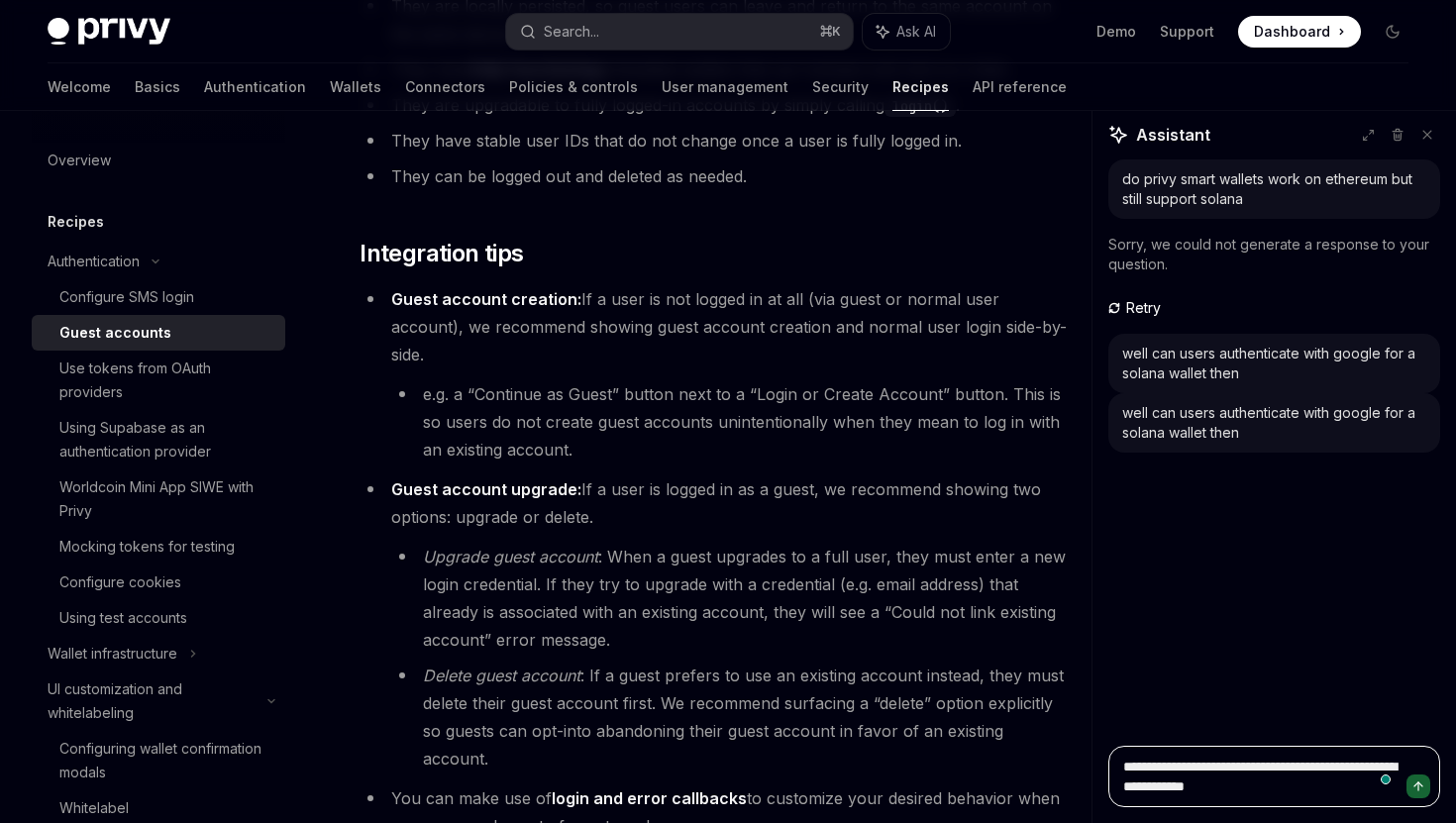 type on "*" 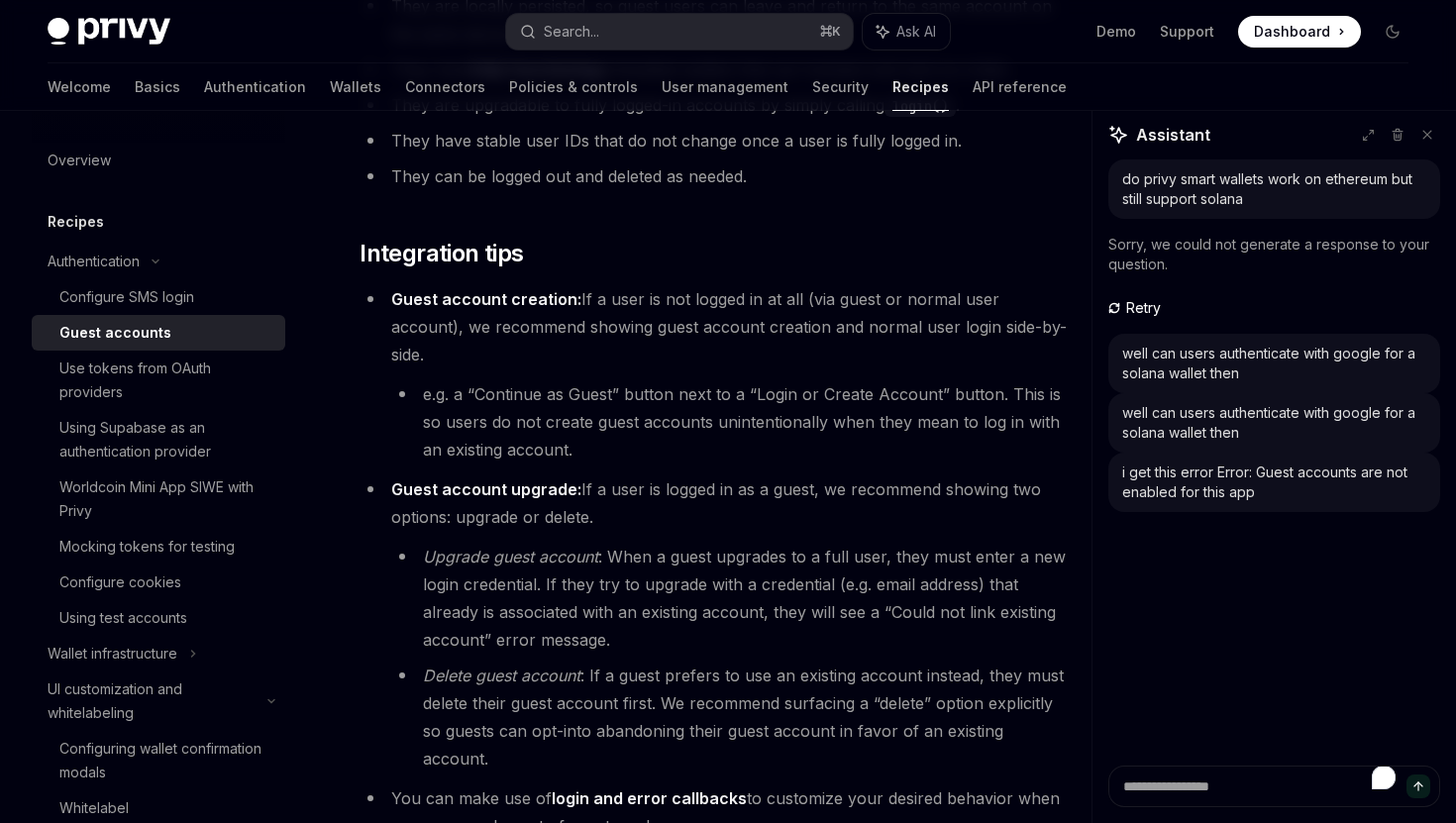 click on "Retry" at bounding box center (1143, 308) 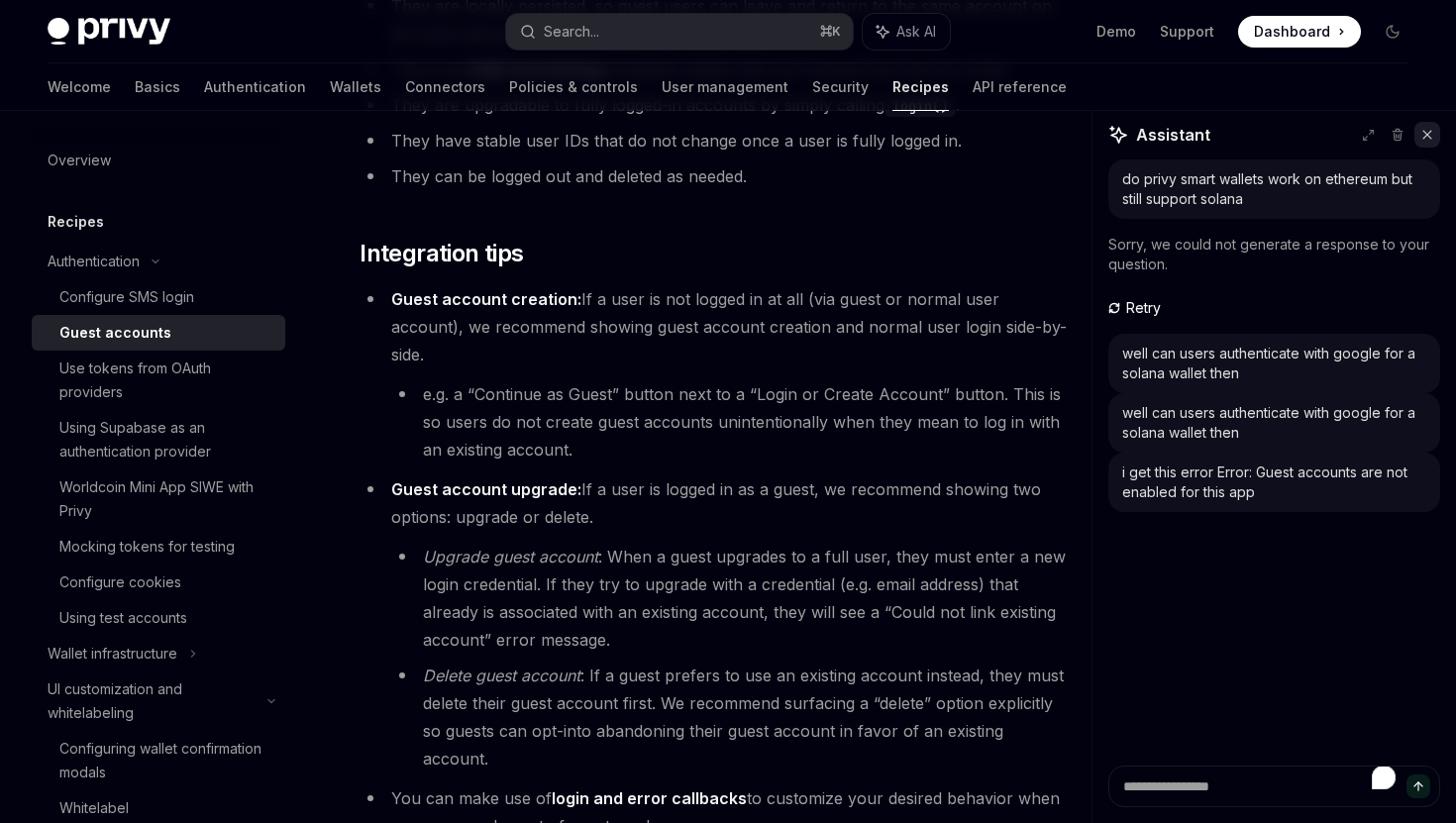 click 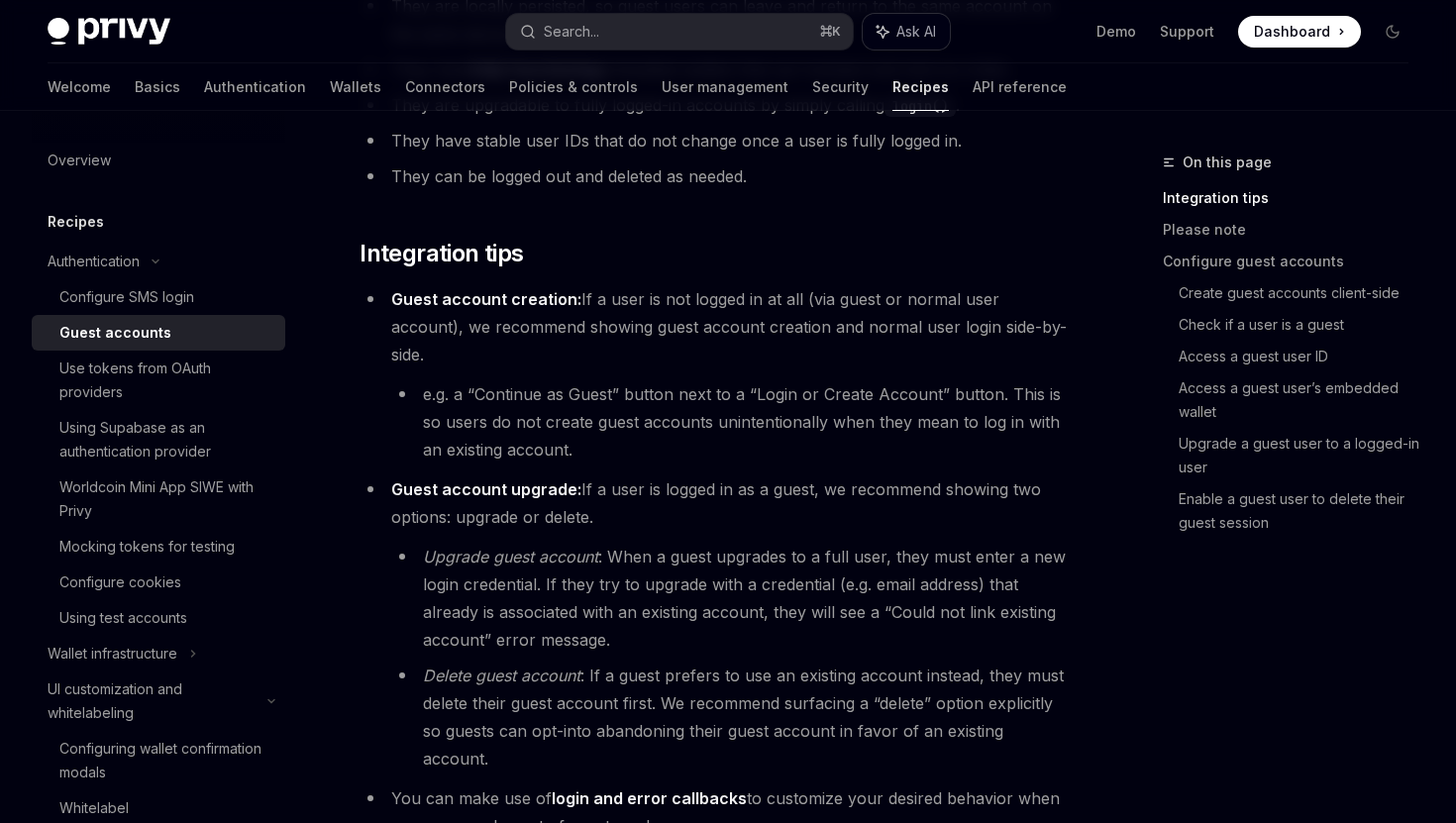click on "Ask AI" at bounding box center (916, 32) 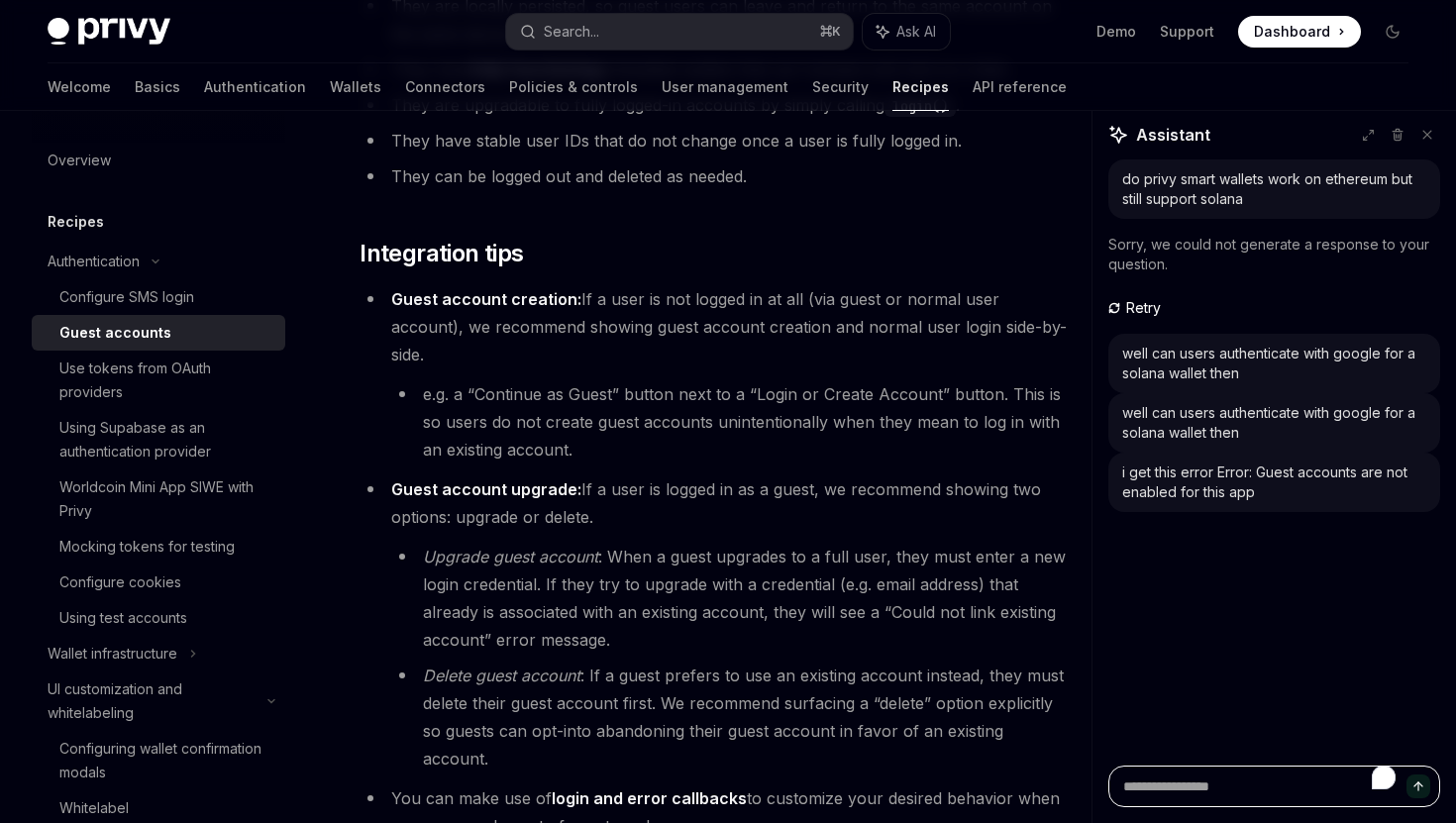 paste on "**********" 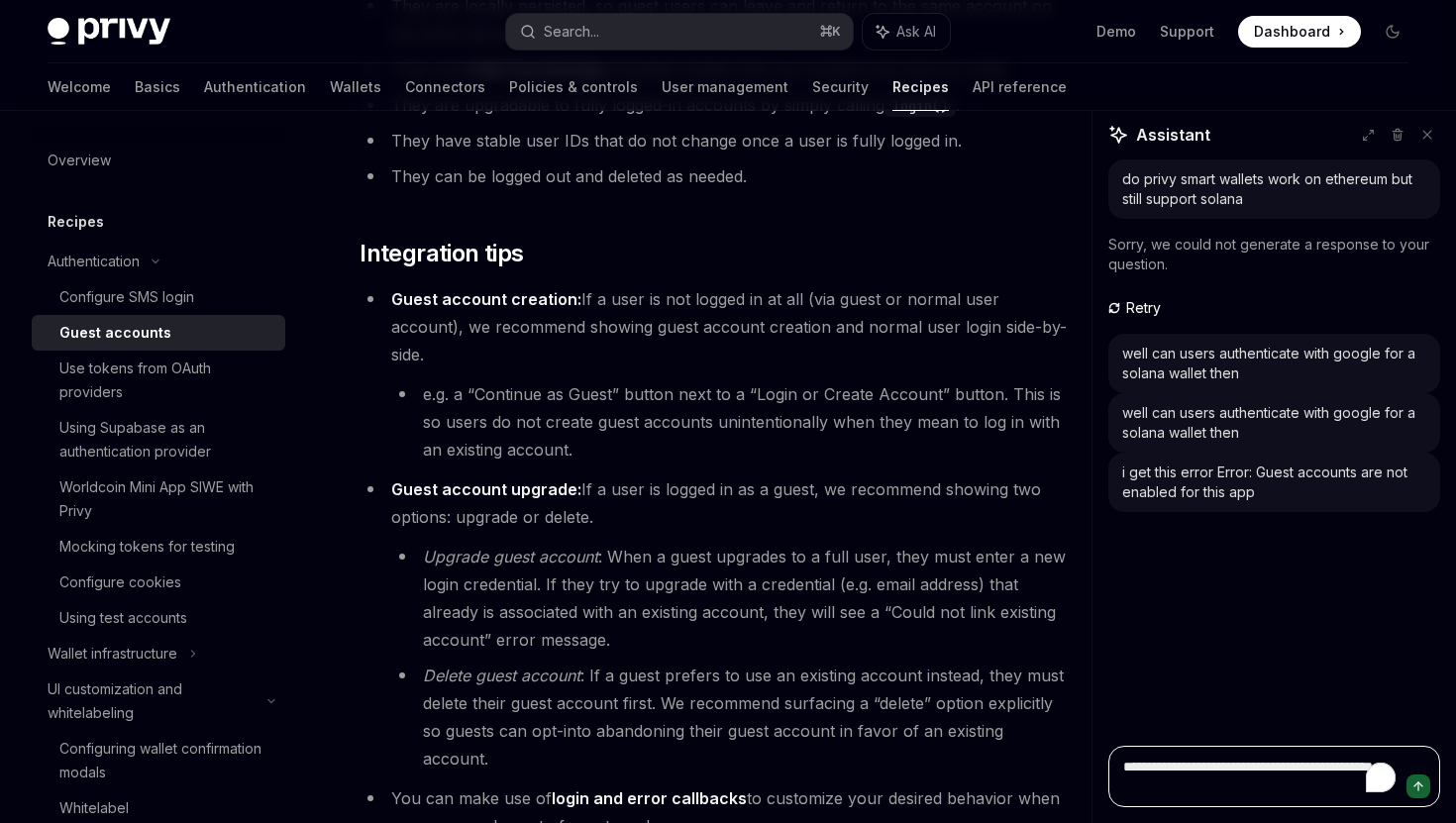 type on "*" 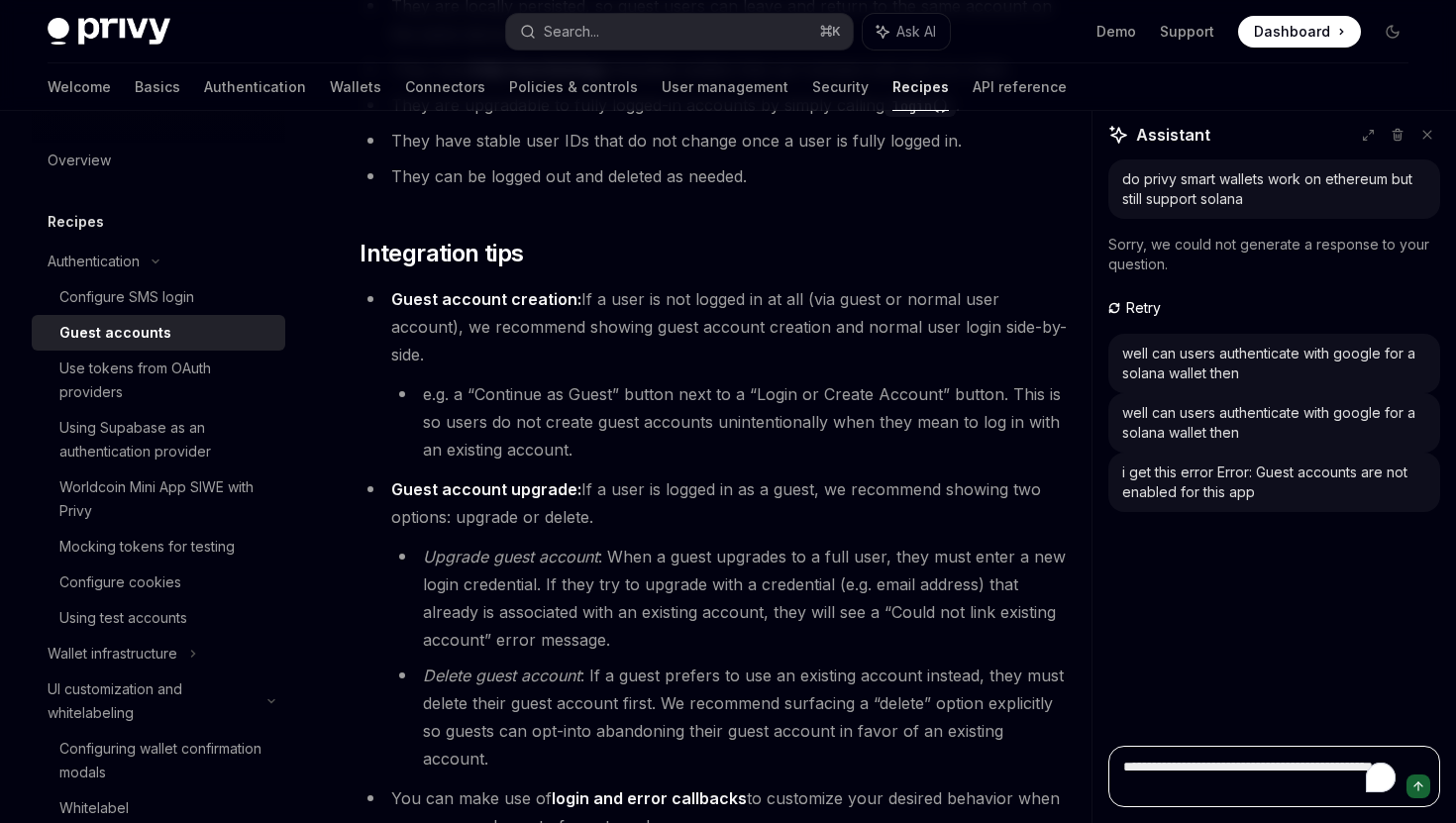 type 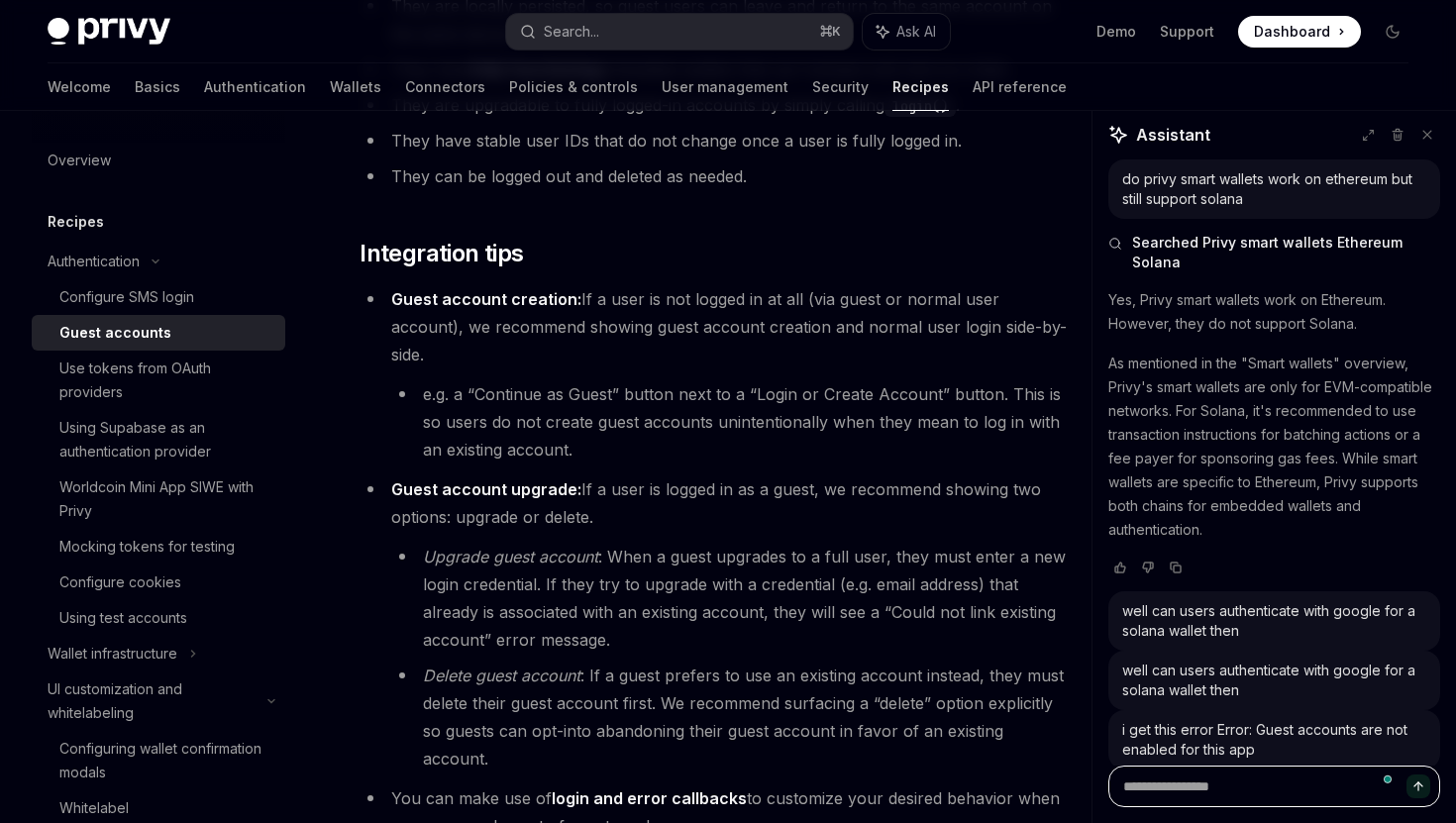 type on "*" 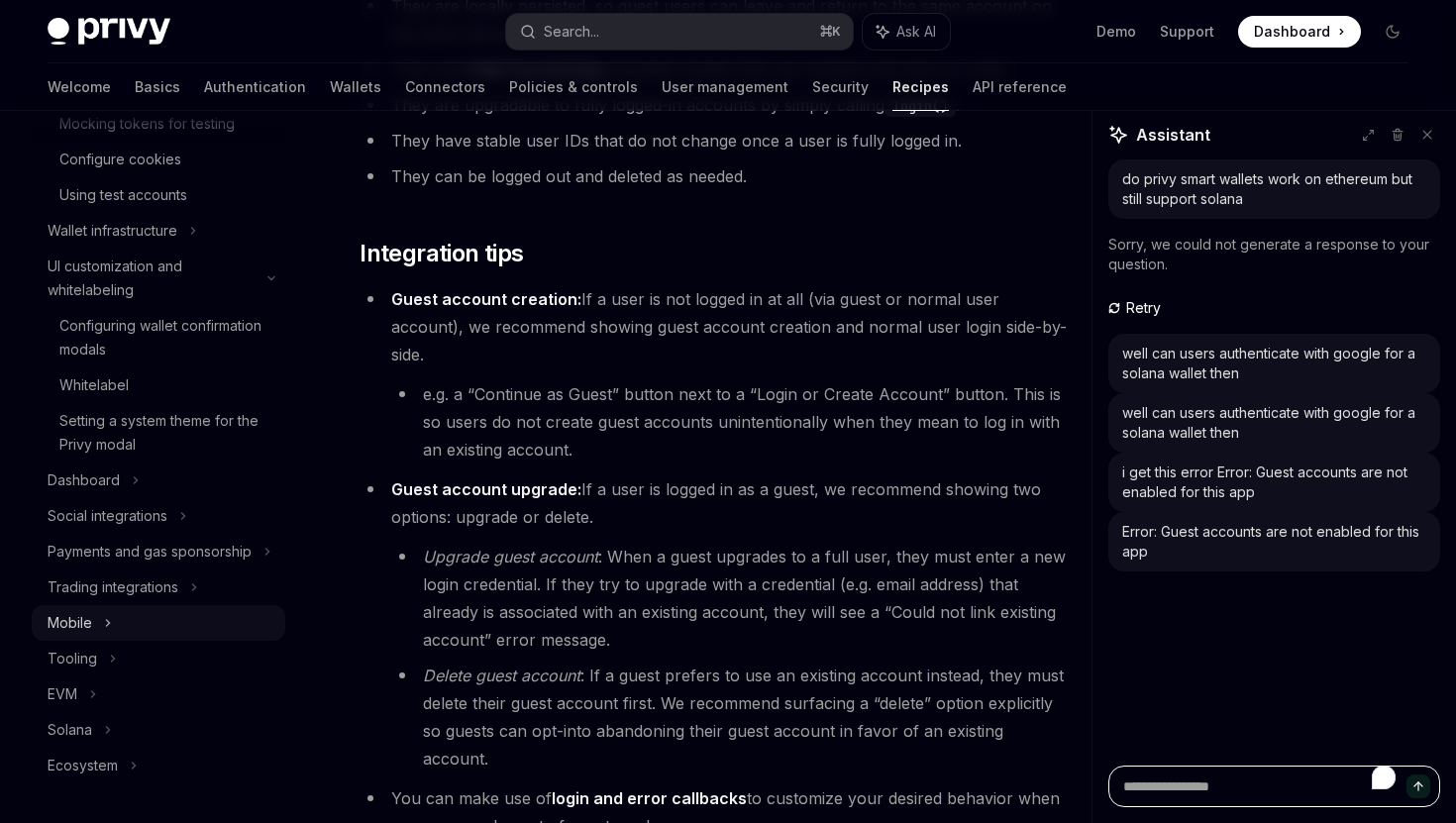 scroll, scrollTop: 0, scrollLeft: 0, axis: both 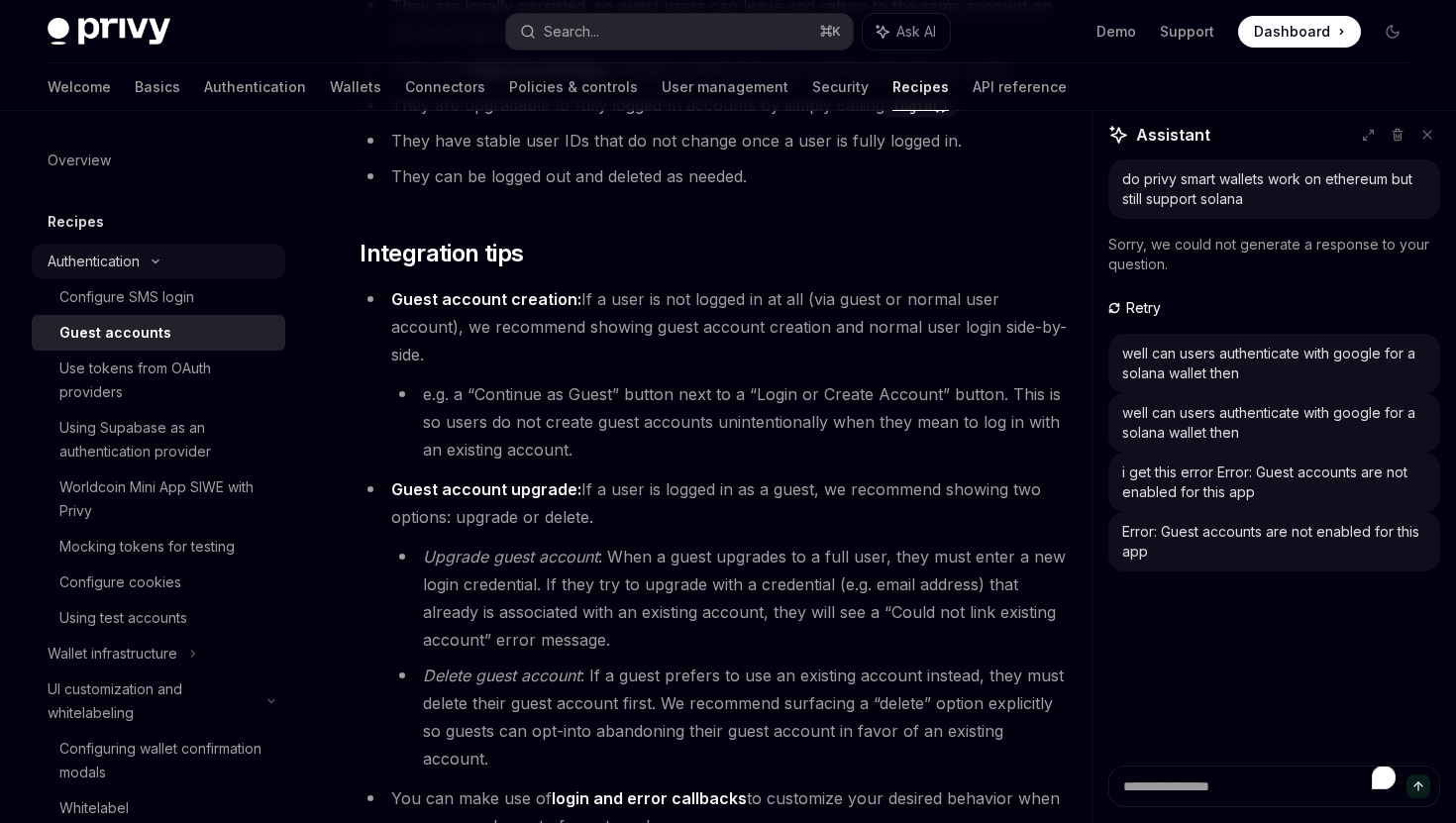 click on "Authentication" at bounding box center [158, 261] 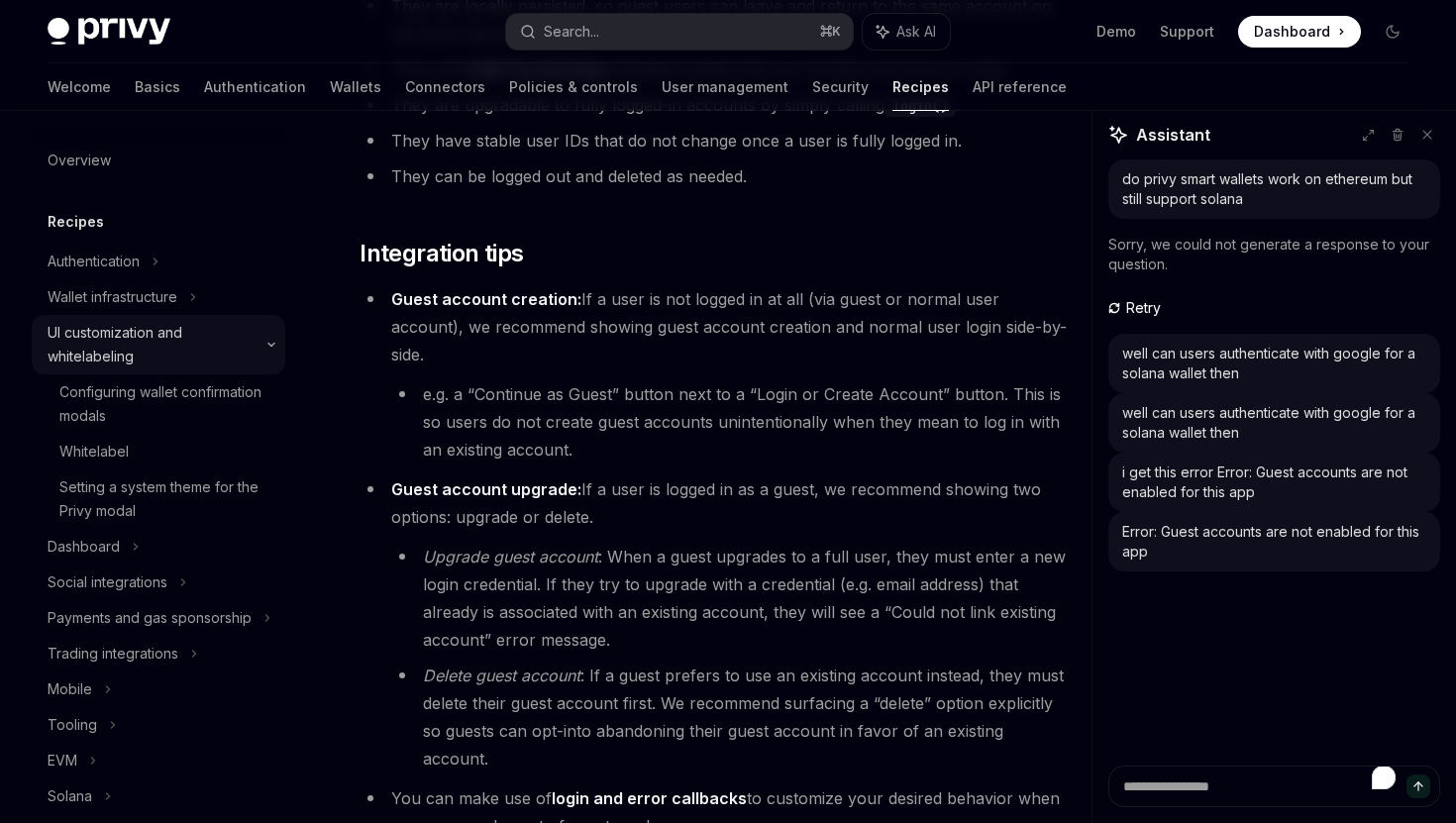 click on "UI customization and whitelabeling" at bounding box center [152, 345] 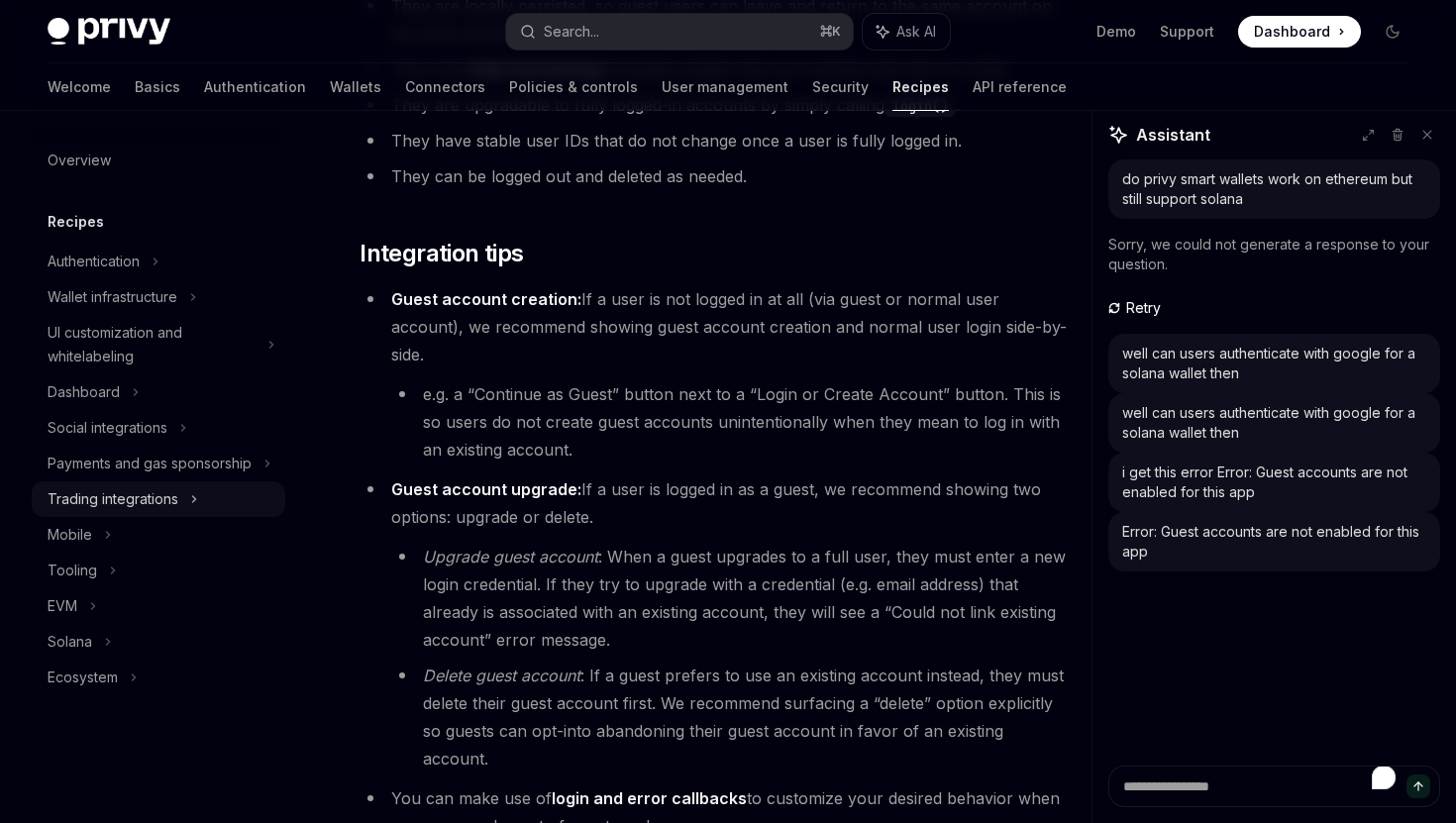 click on "Trading integrations" at bounding box center [113, 499] 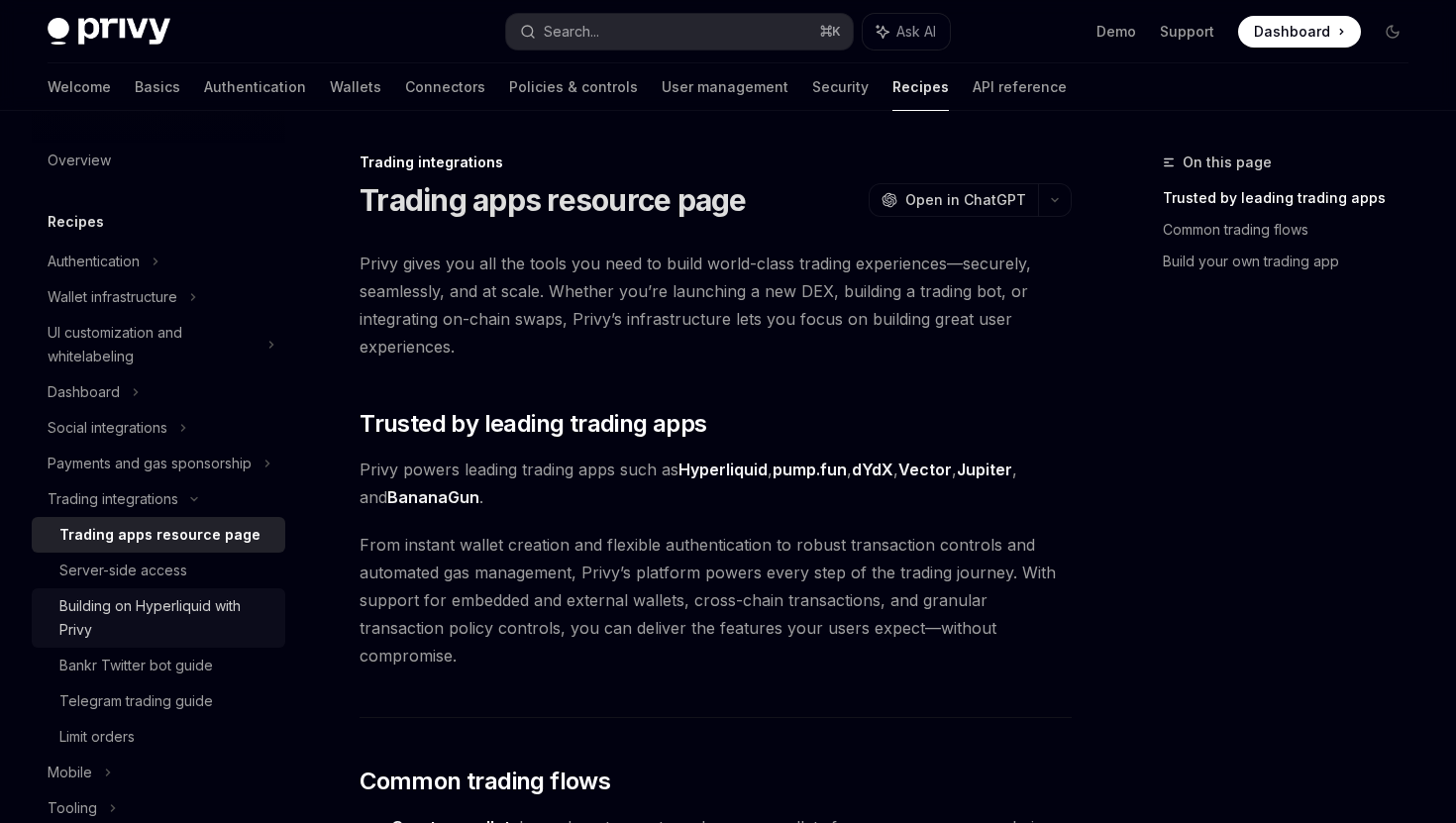 scroll, scrollTop: 0, scrollLeft: 0, axis: both 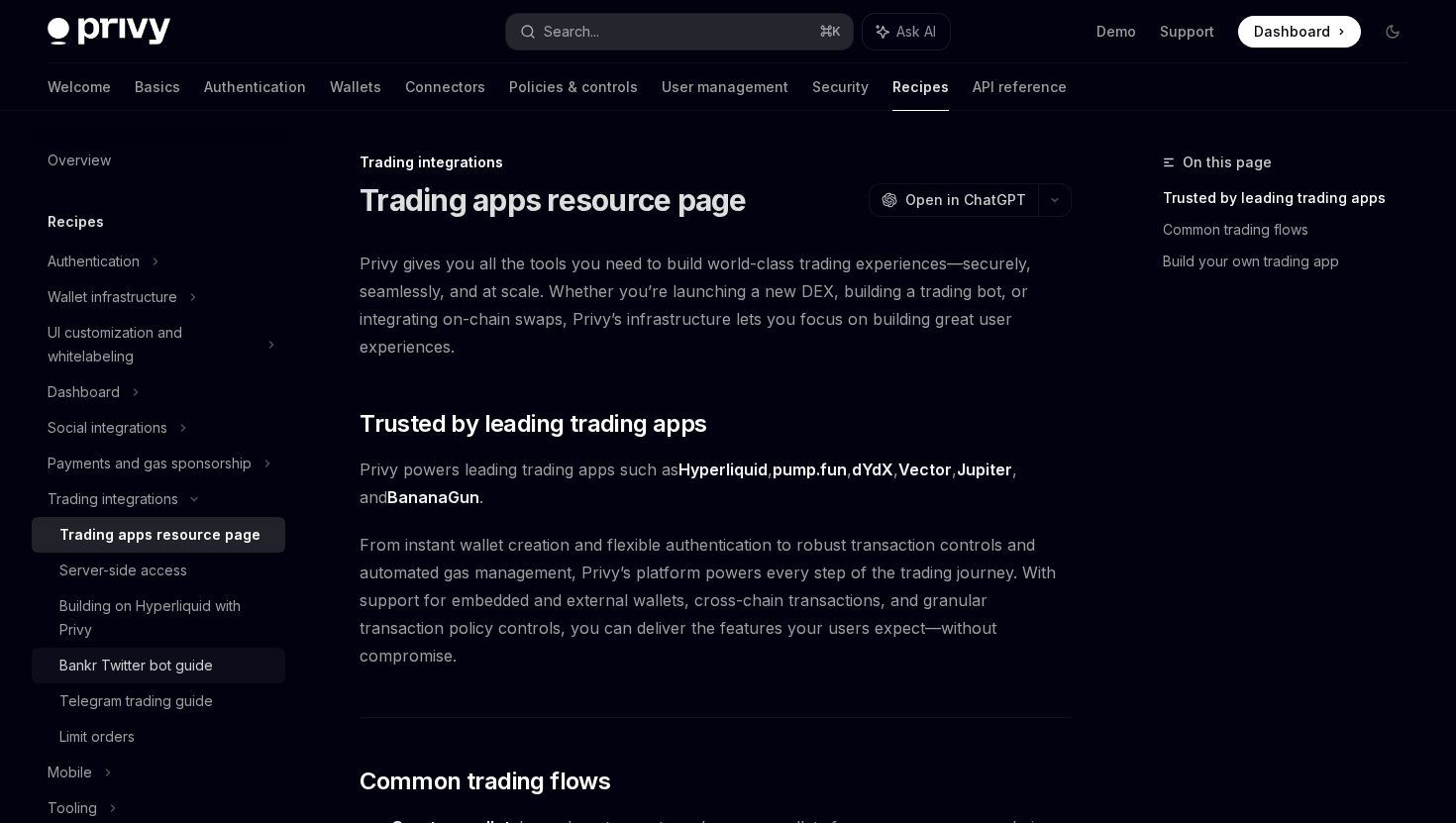 click on "Bankr Twitter bot guide" at bounding box center (166, 666) 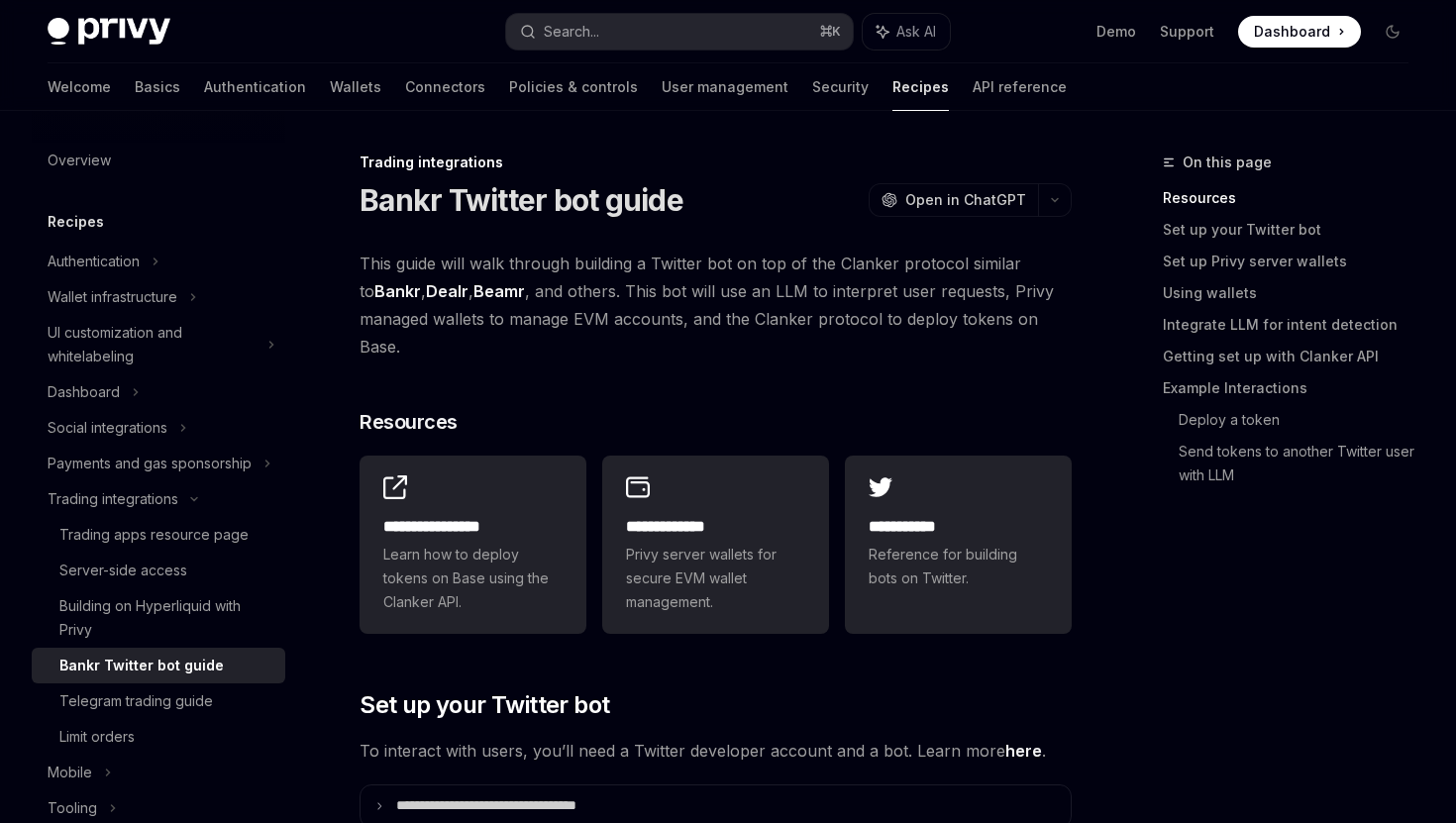 click on "Dealr" at bounding box center [447, 291] 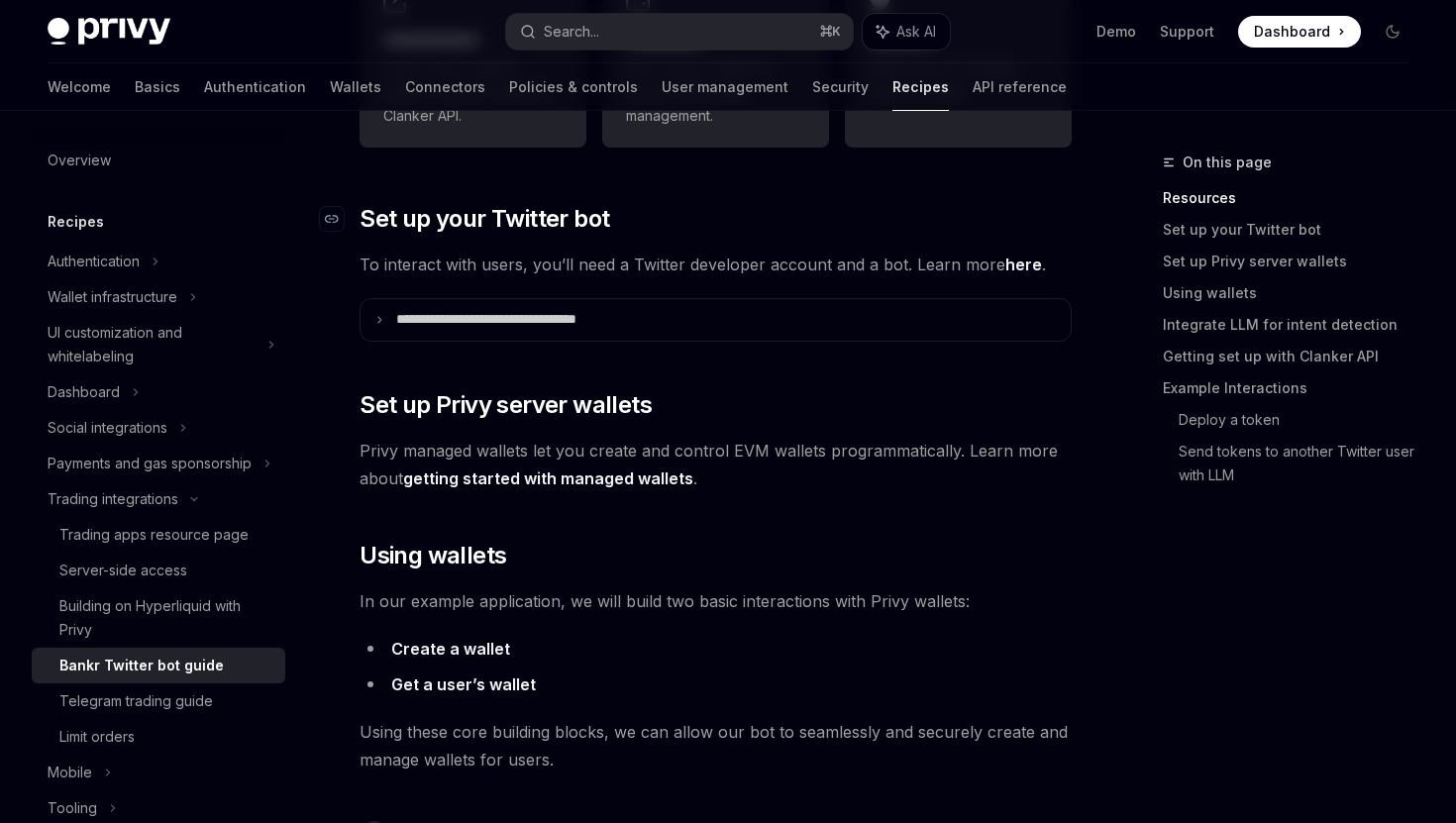 scroll, scrollTop: 479, scrollLeft: 0, axis: vertical 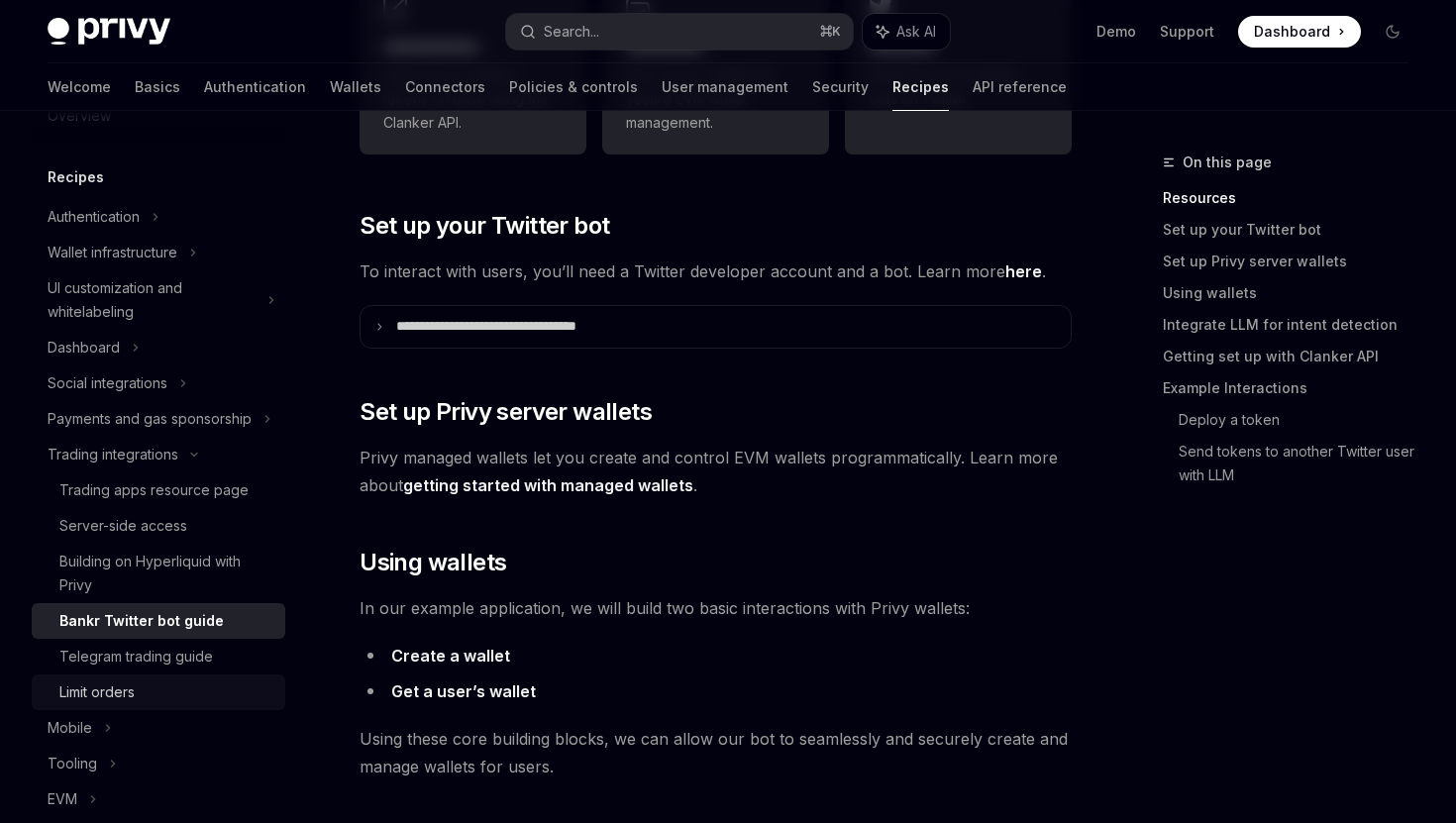 click on "Limit orders" at bounding box center (97, 692) 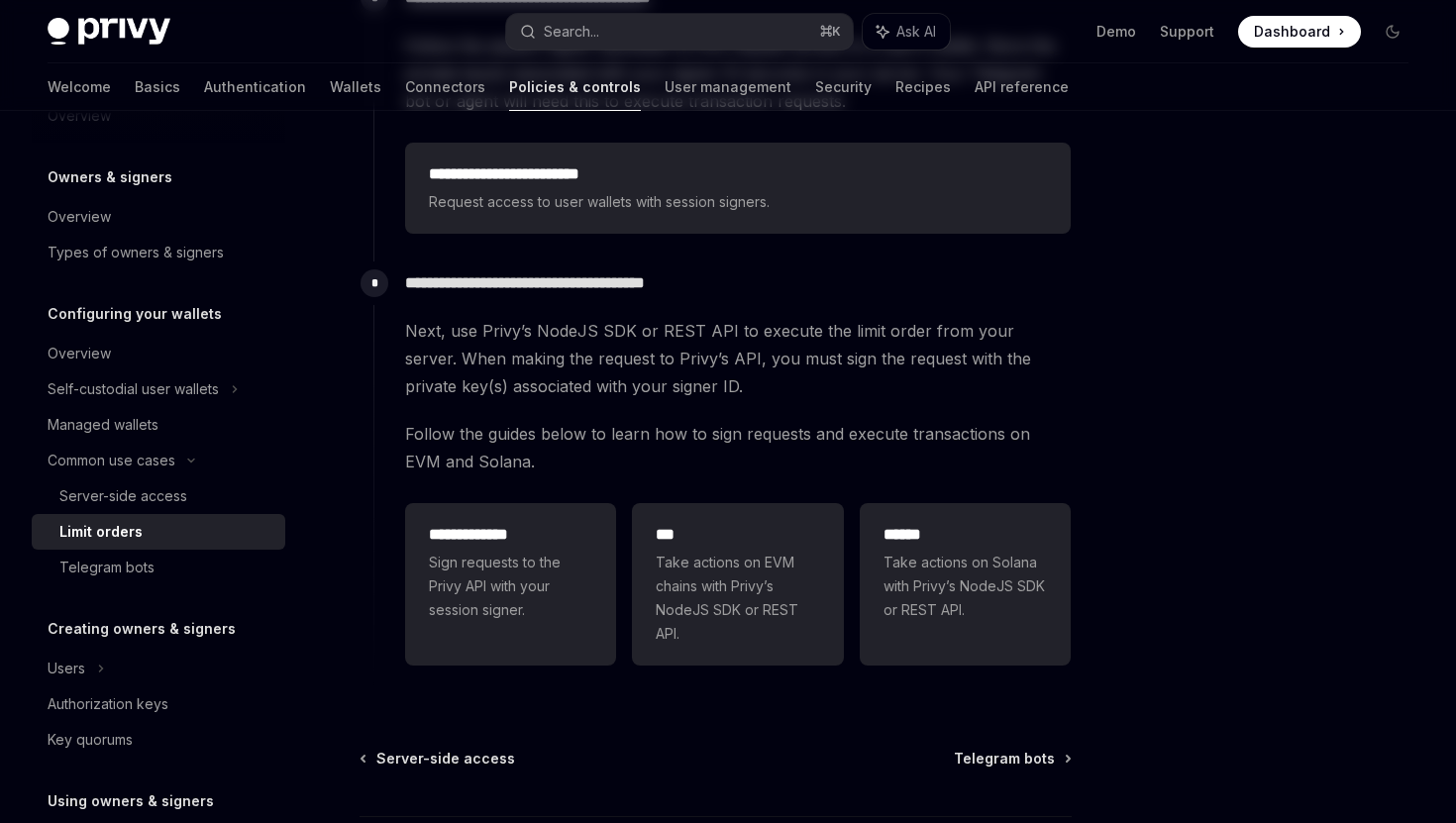 scroll, scrollTop: 0, scrollLeft: 0, axis: both 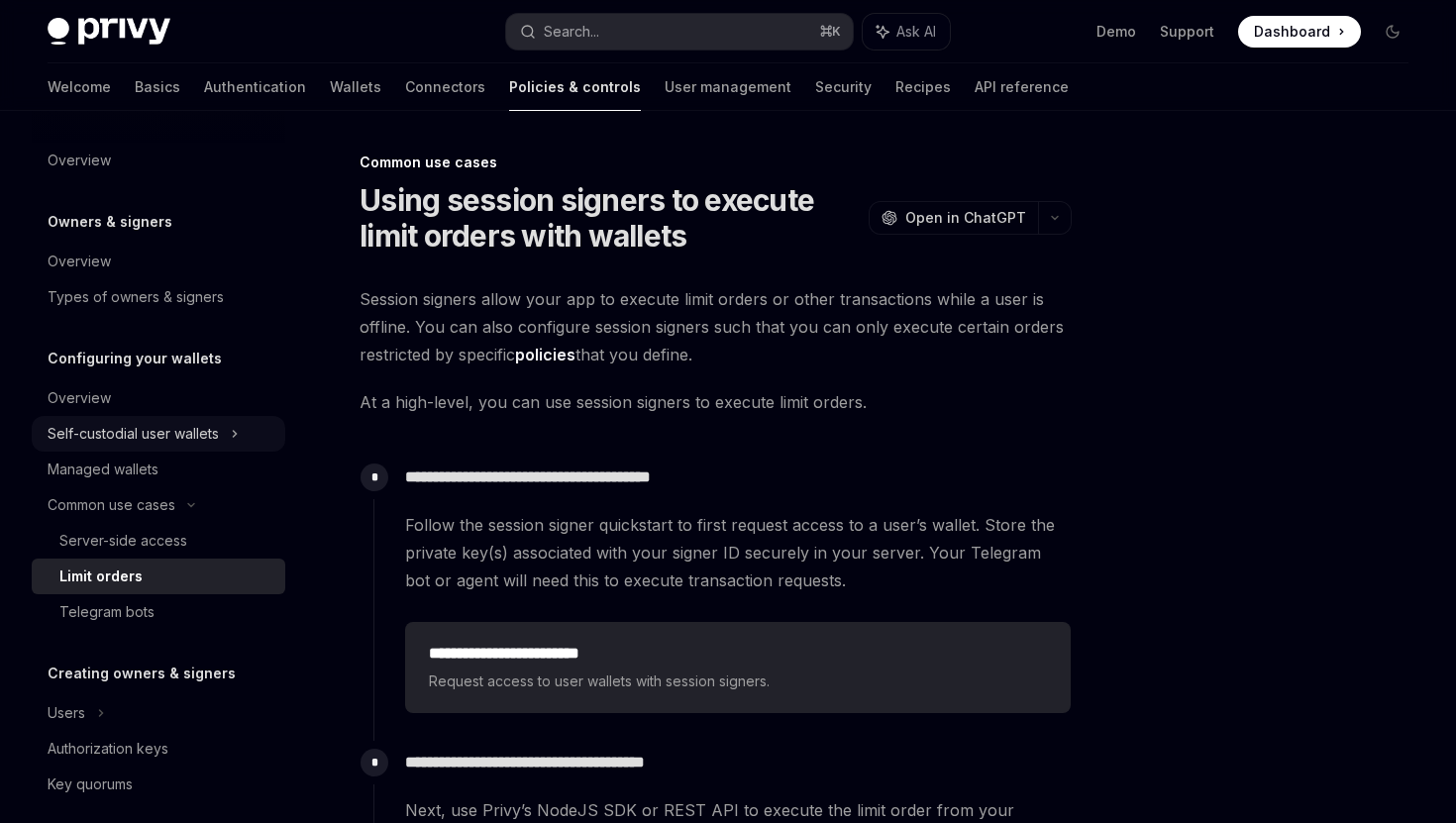 click on "Self-custodial user wallets" at bounding box center [133, 434] 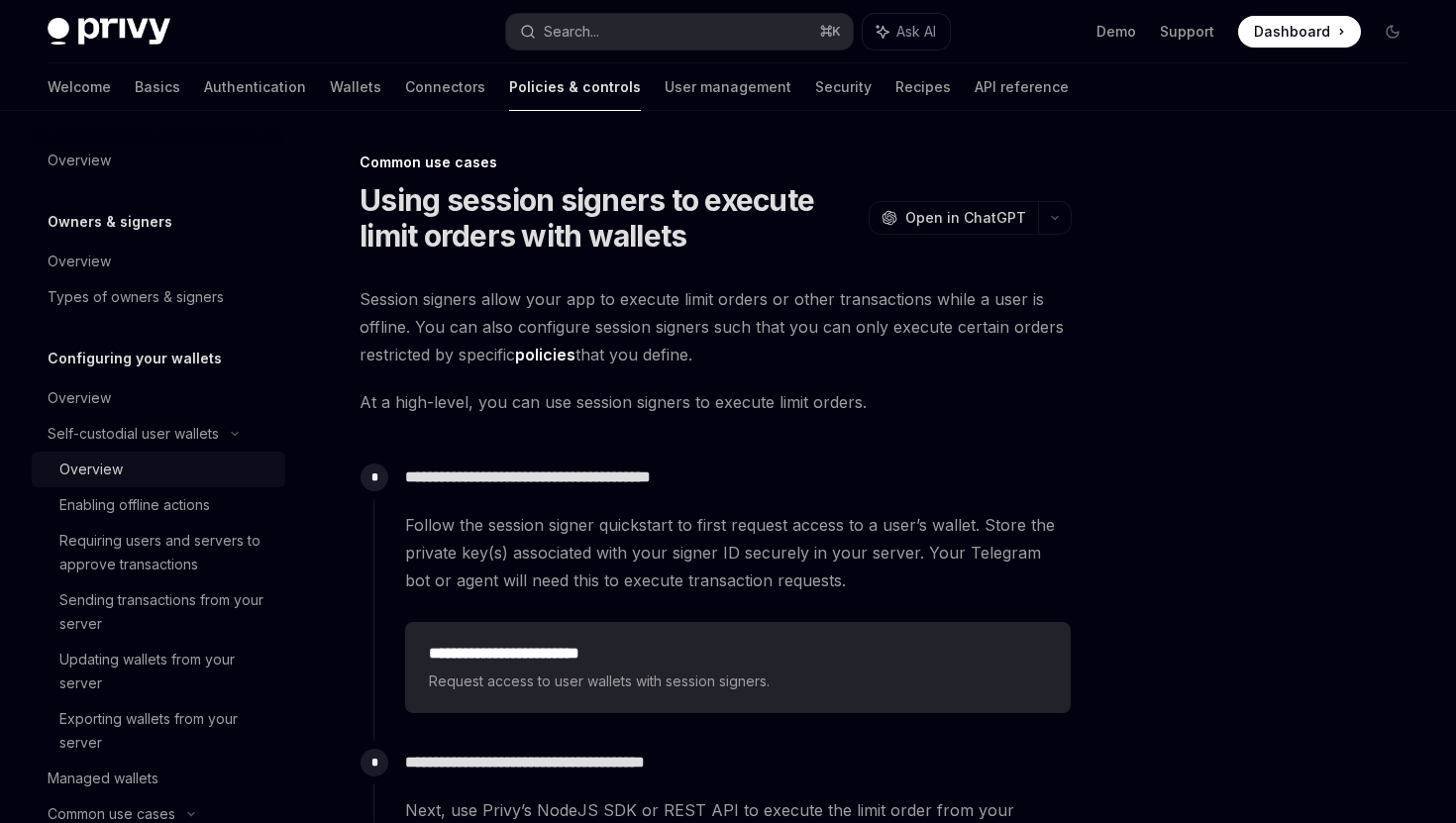 click on "Overview" at bounding box center (166, 469) 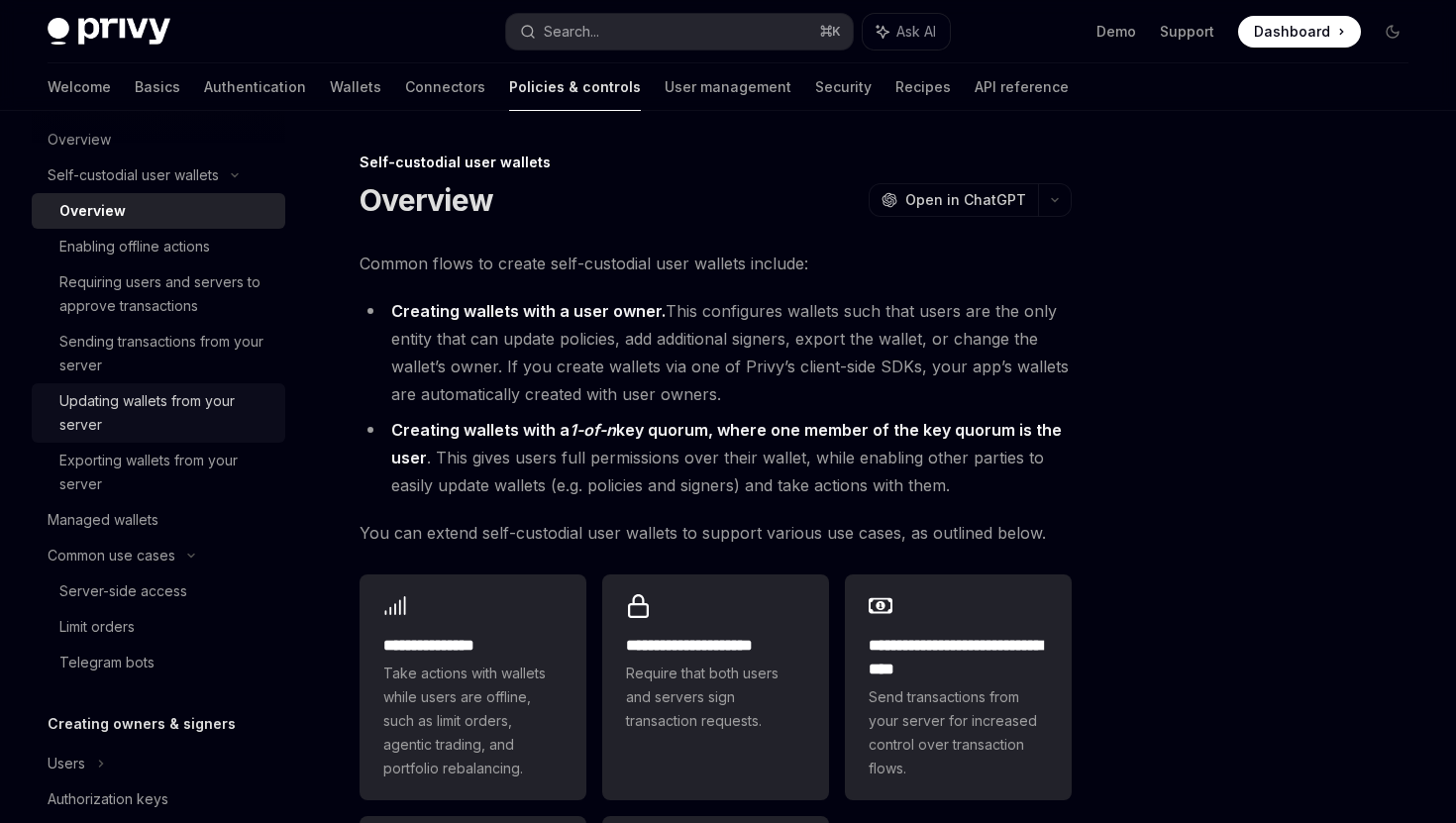 scroll, scrollTop: 113, scrollLeft: 0, axis: vertical 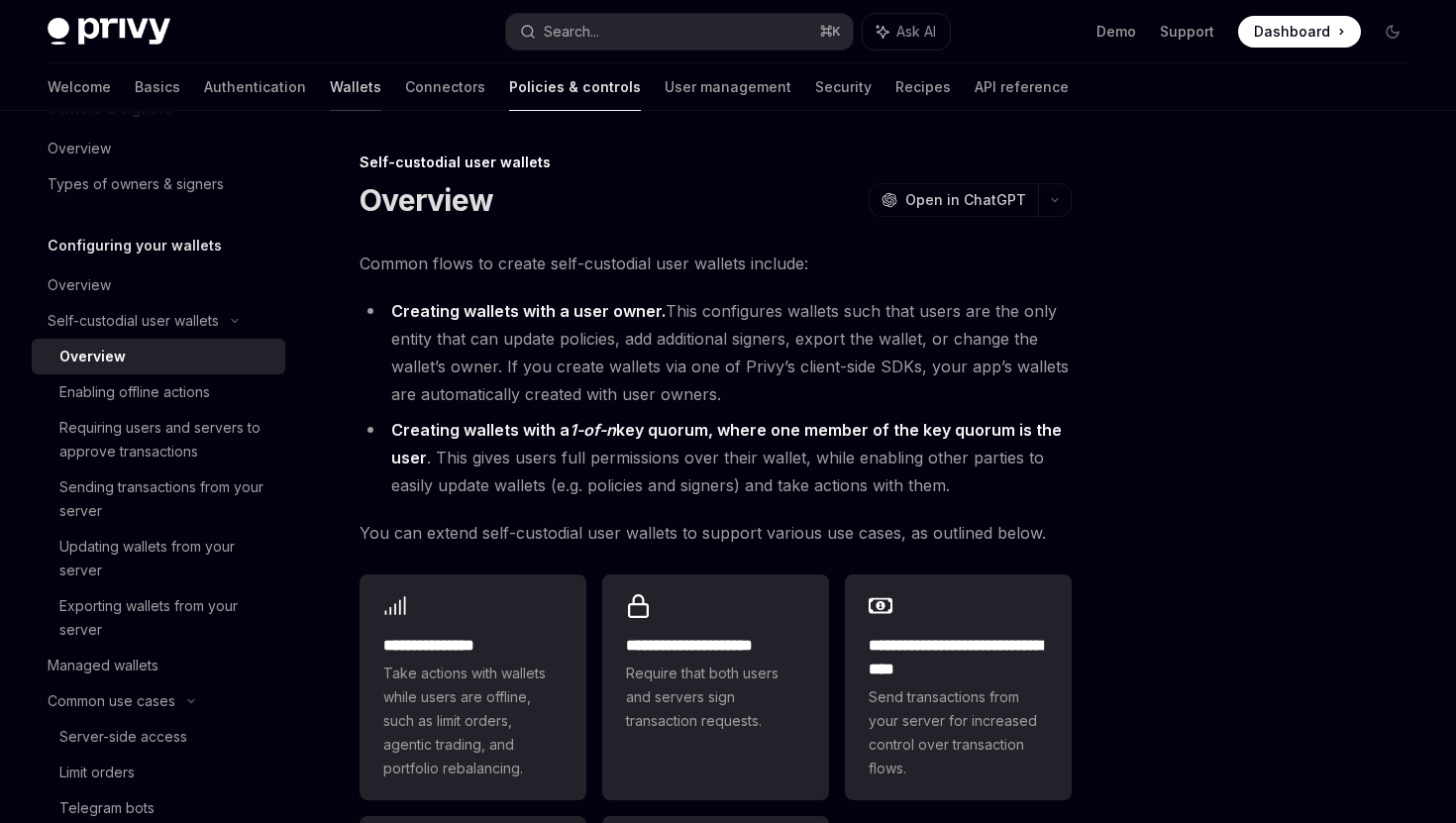 click on "Wallets" at bounding box center (356, 87) 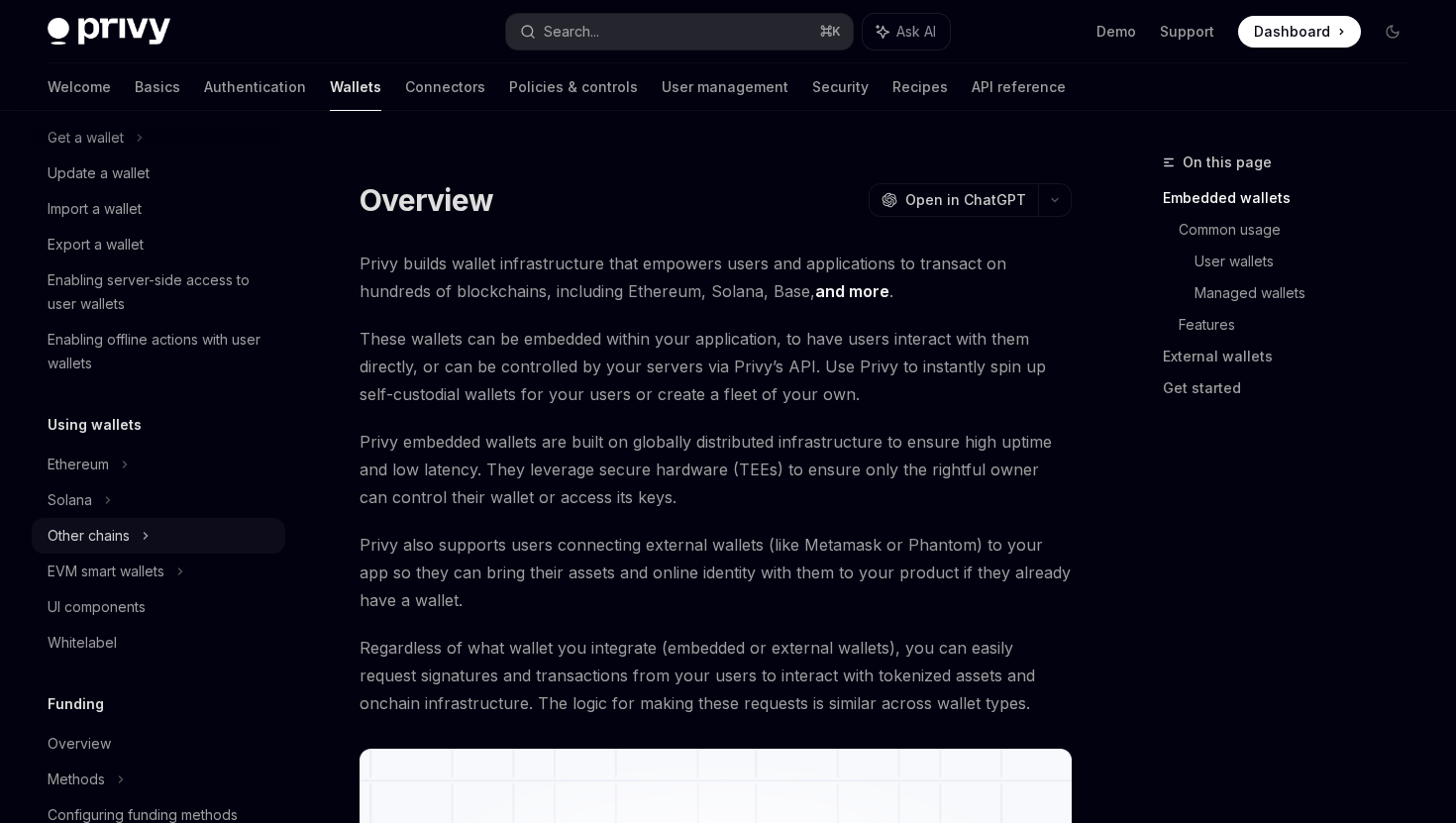 scroll, scrollTop: 234, scrollLeft: 0, axis: vertical 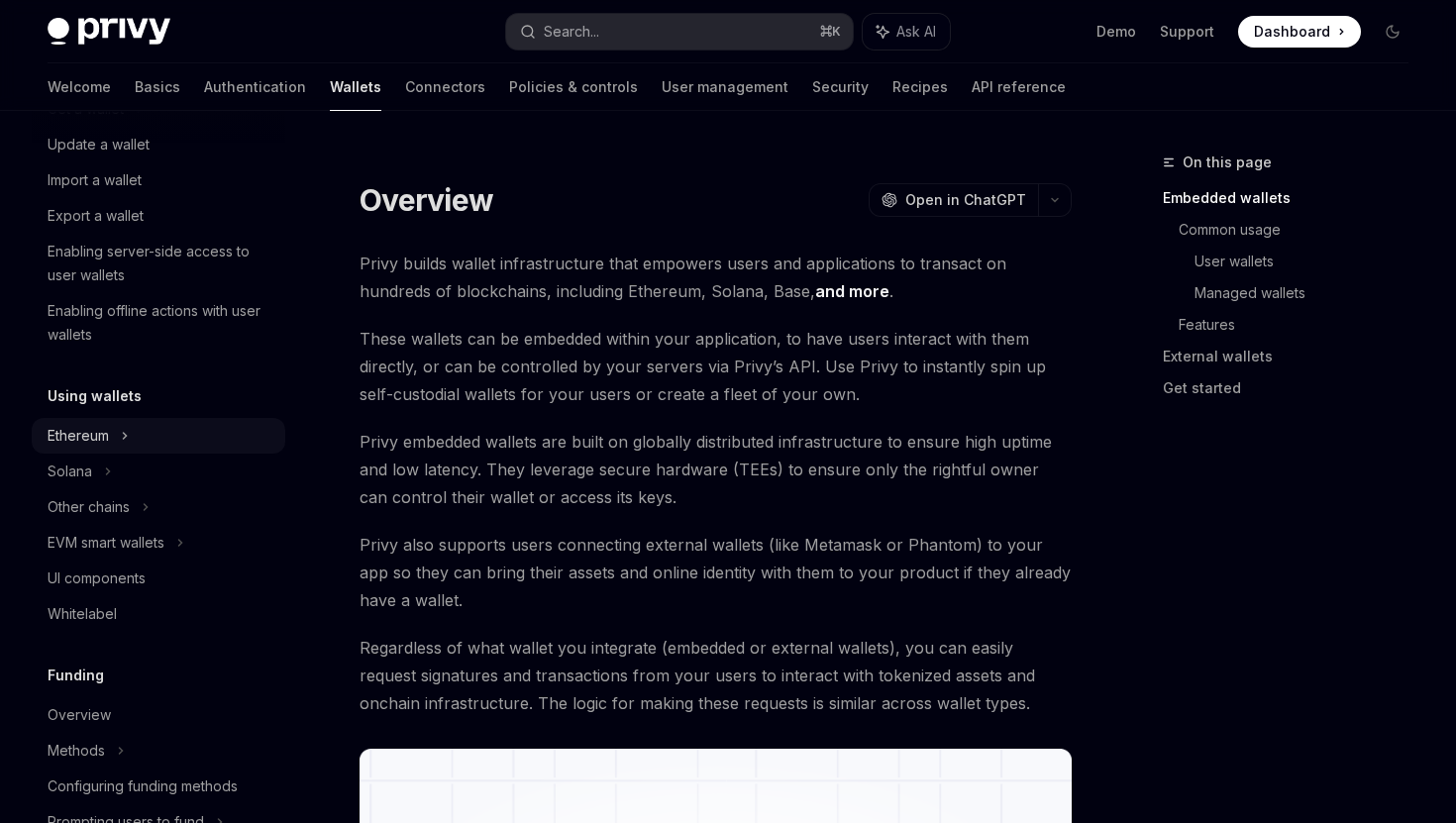 click on "Ethereum" at bounding box center (158, 73) 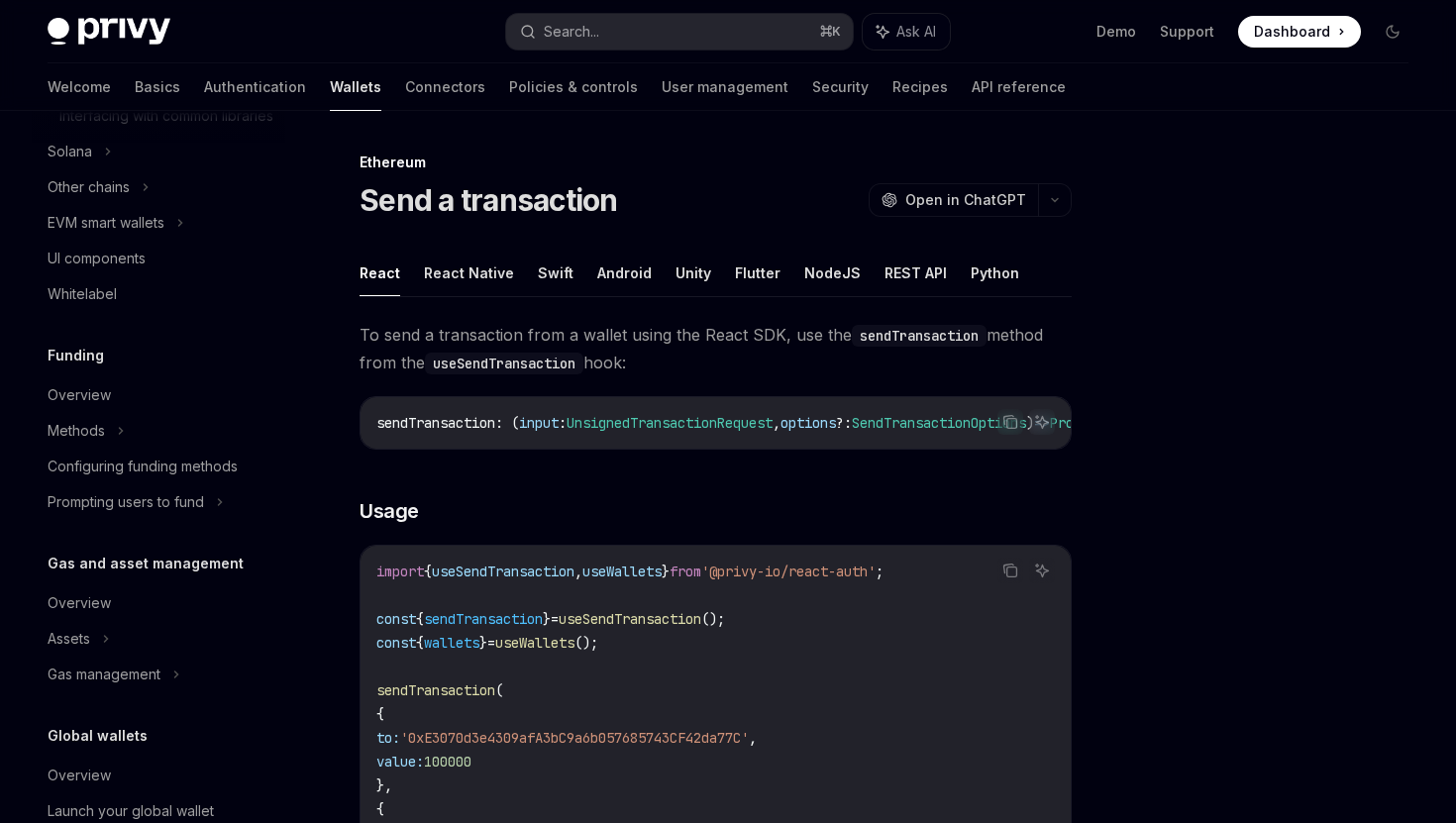 scroll, scrollTop: 893, scrollLeft: 0, axis: vertical 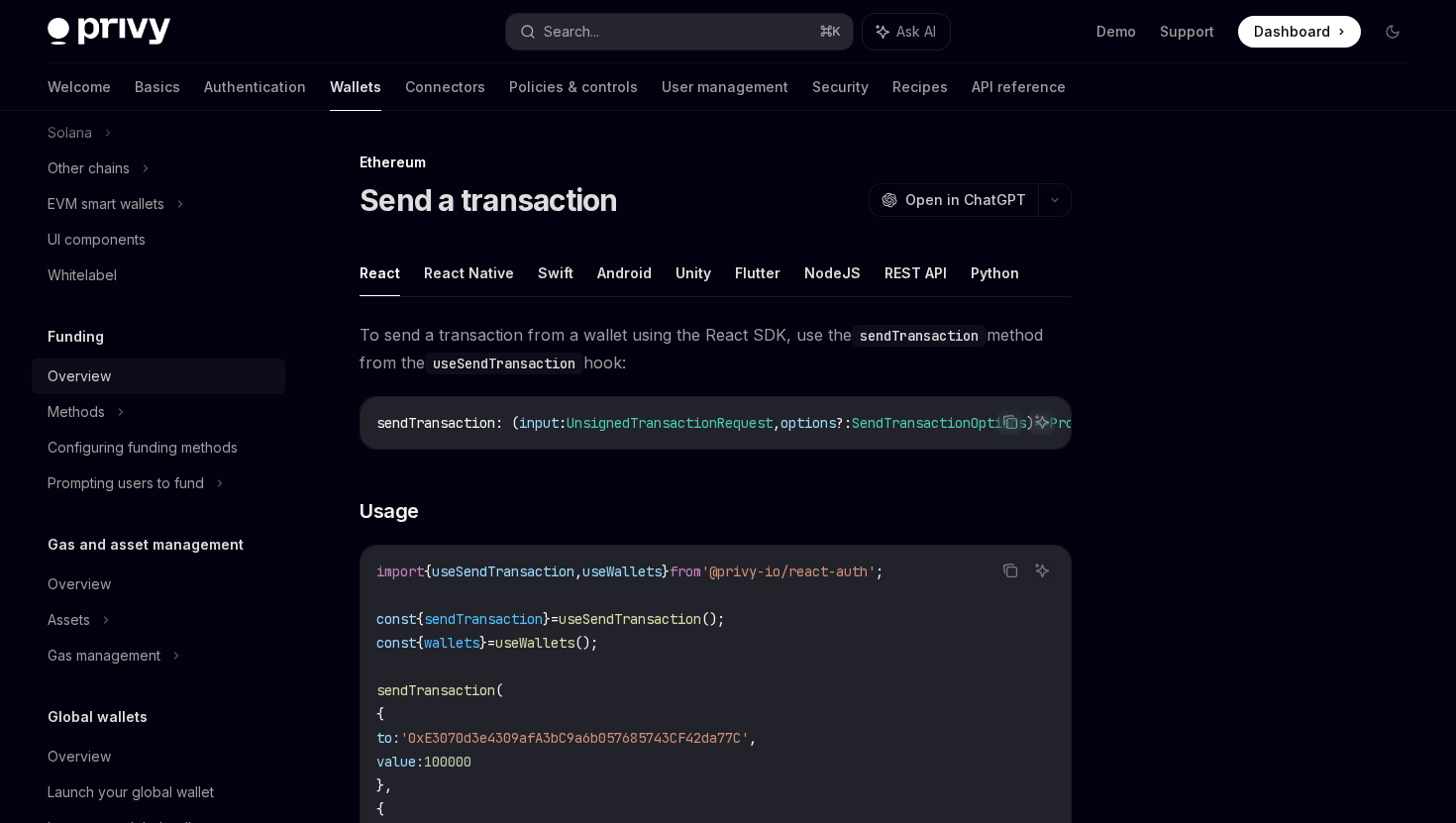 click on "Overview" at bounding box center [160, 376] 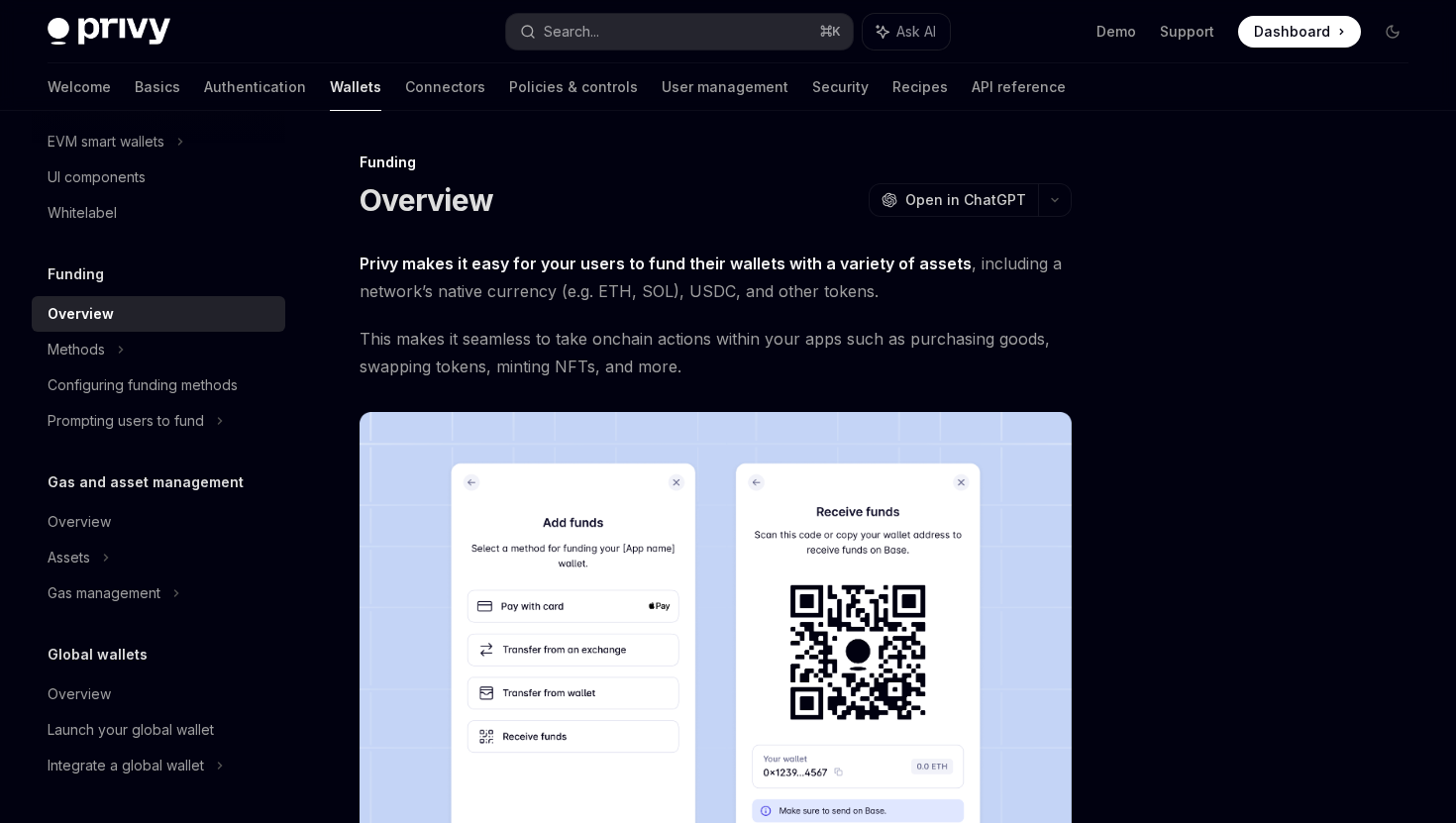 scroll, scrollTop: 964, scrollLeft: 0, axis: vertical 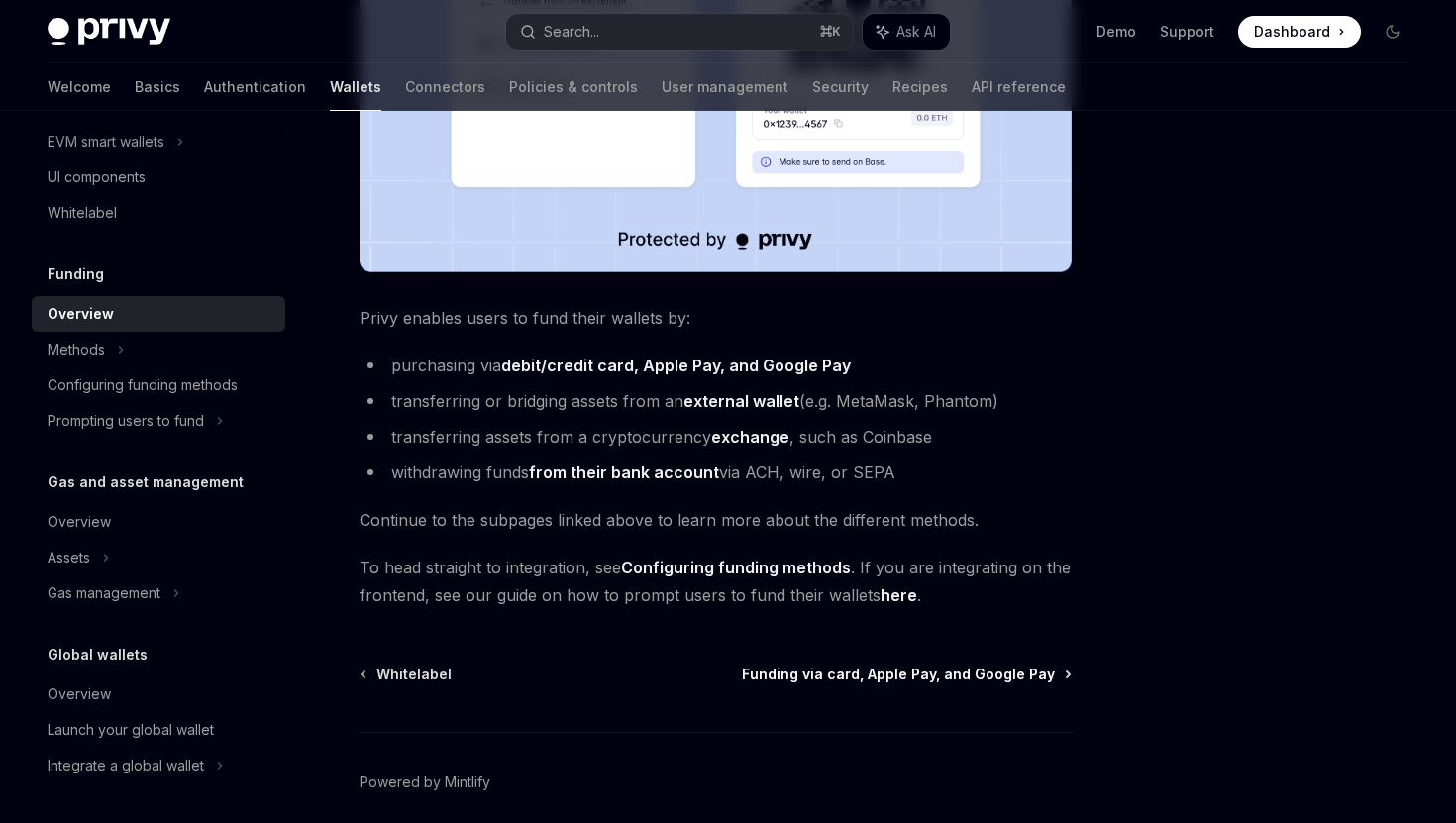 click on "Funding via card, Apple Pay, and Google Pay" at bounding box center [898, 674] 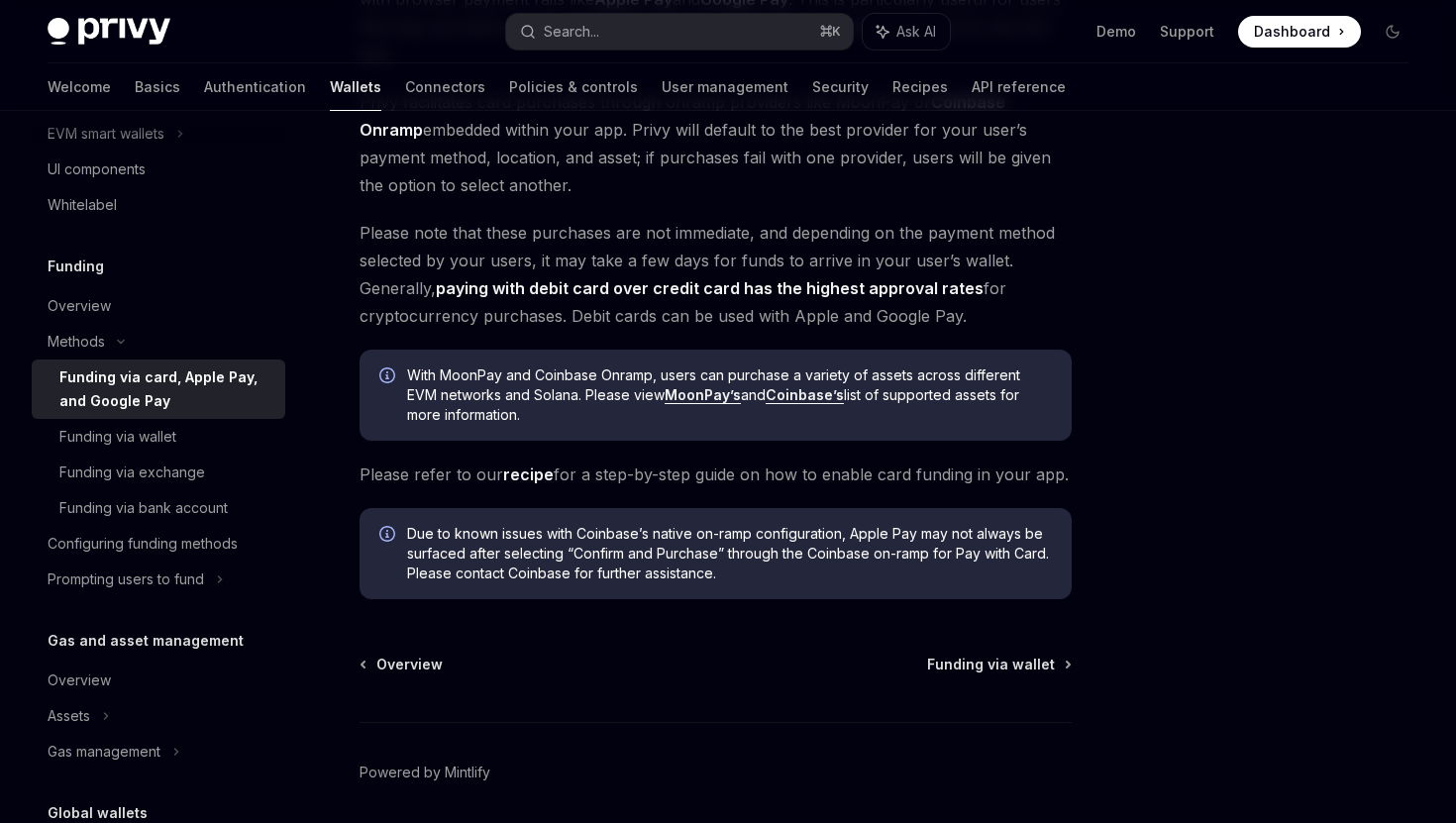 scroll, scrollTop: 337, scrollLeft: 0, axis: vertical 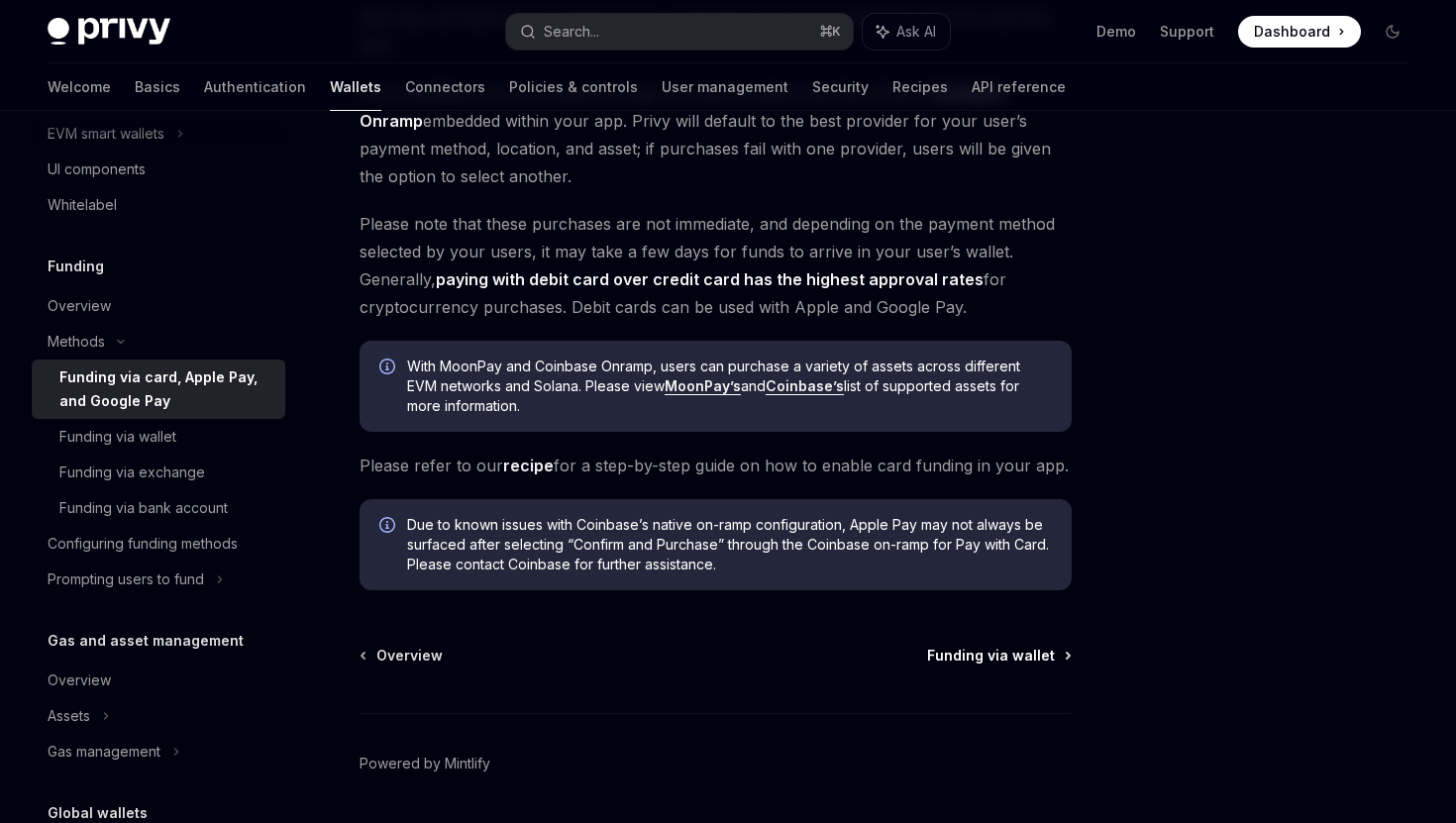 click on "Funding via wallet" at bounding box center (990, 656) 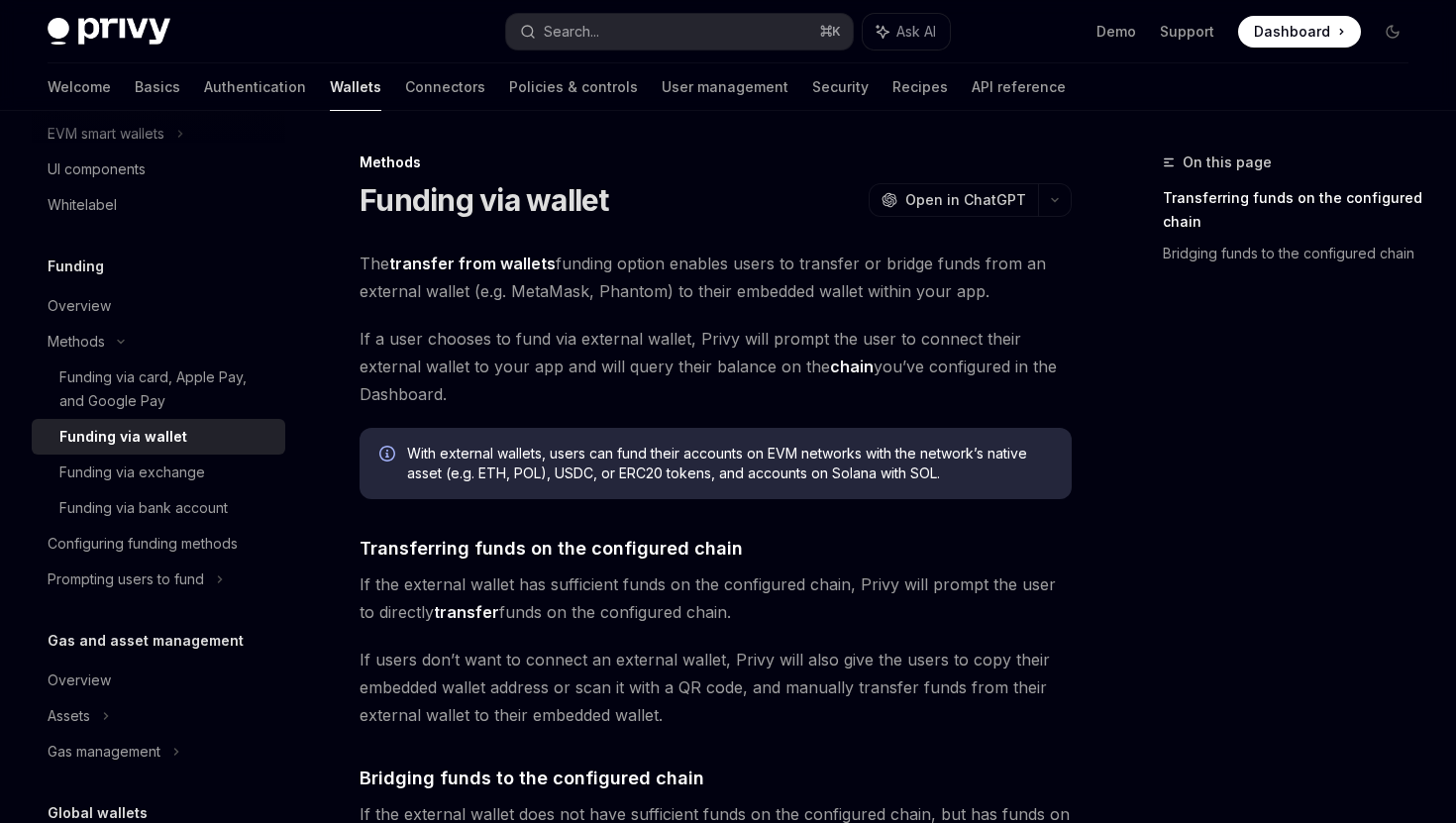 scroll, scrollTop: 608, scrollLeft: 0, axis: vertical 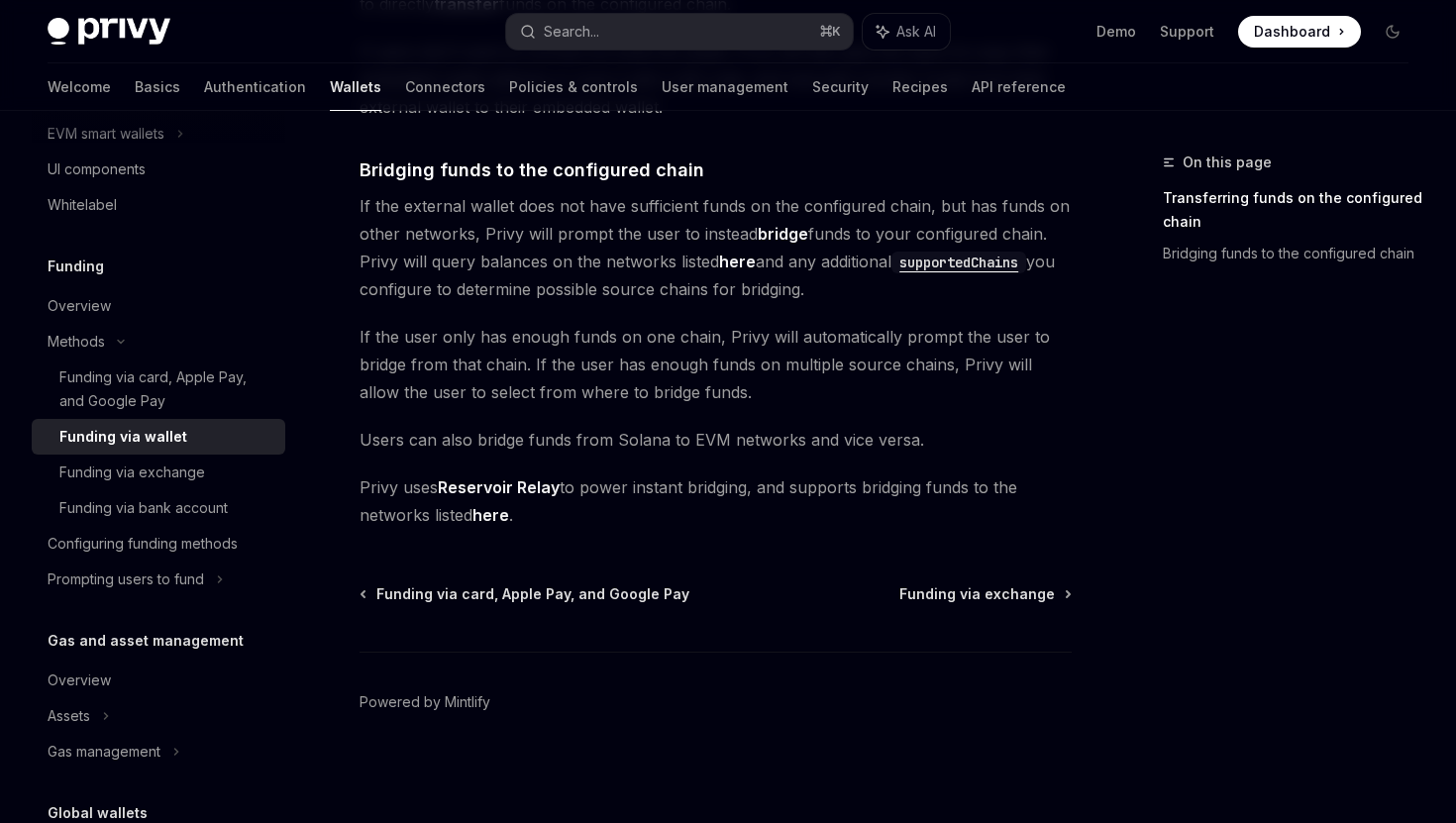 click on "Funding via card, Apple Pay, and Google Pay Funding via exchange Powered by Mintlify" at bounding box center [715, 703] 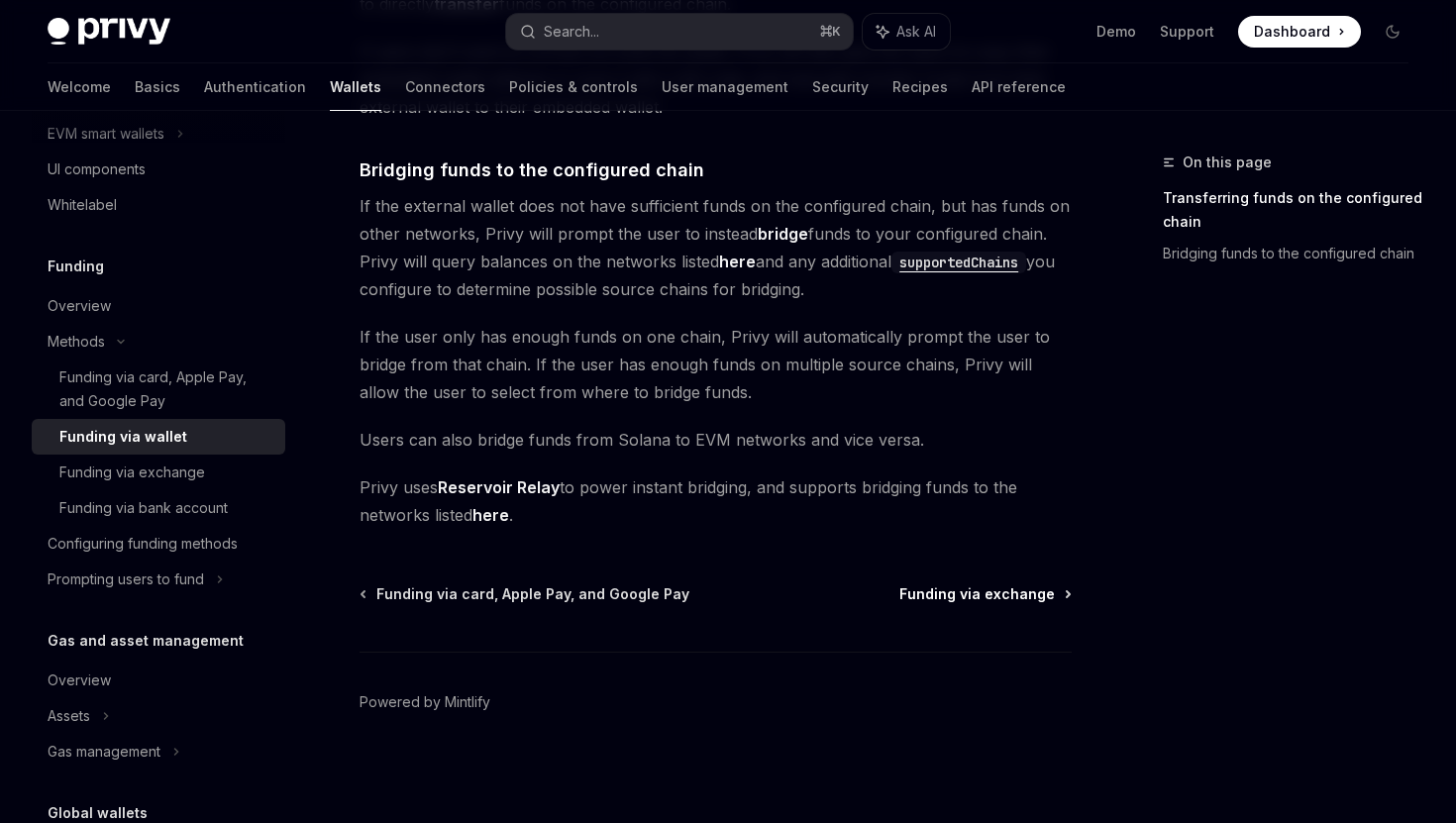 click on "Funding via exchange" at bounding box center (977, 594) 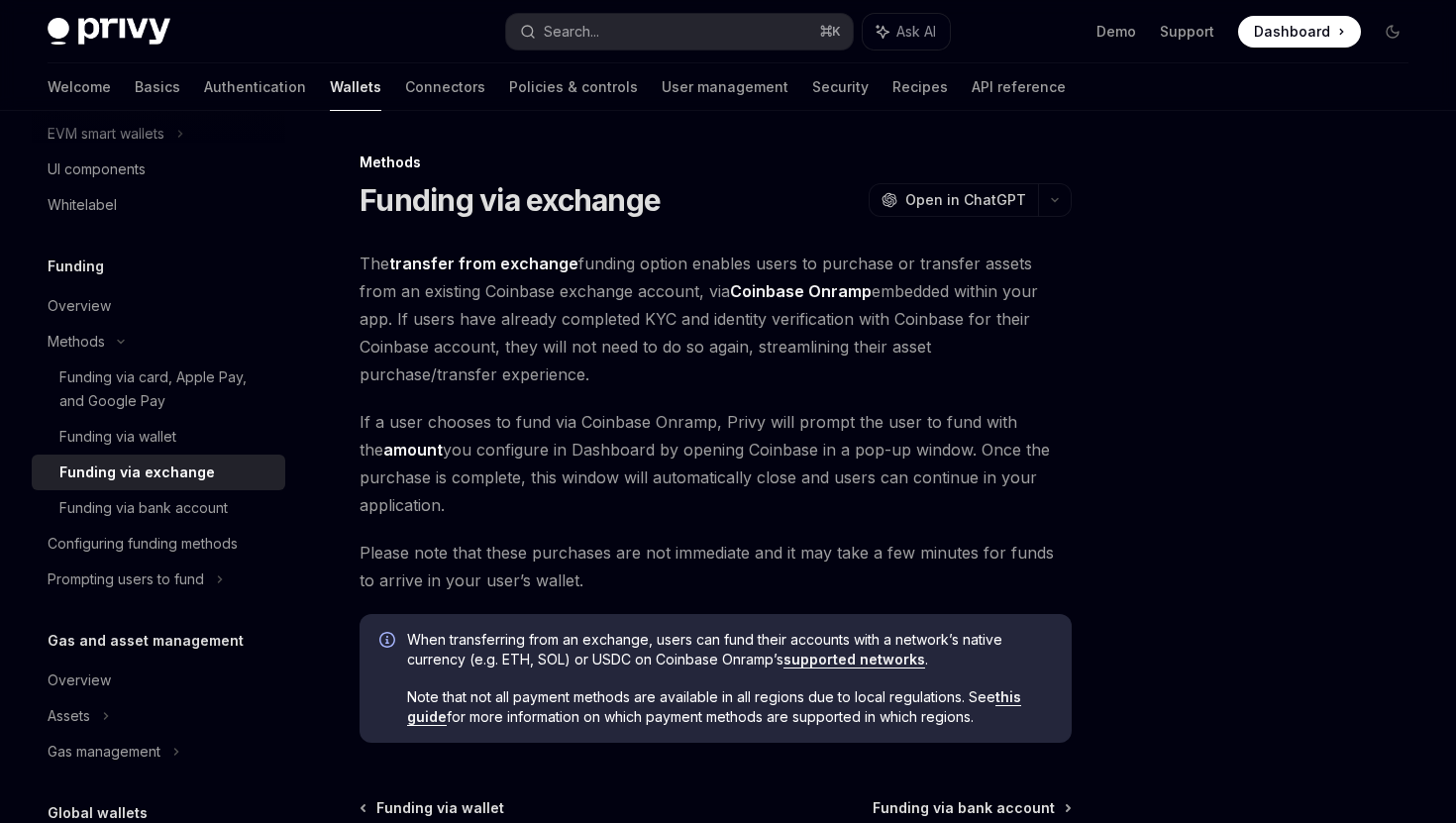 scroll, scrollTop: 35, scrollLeft: 0, axis: vertical 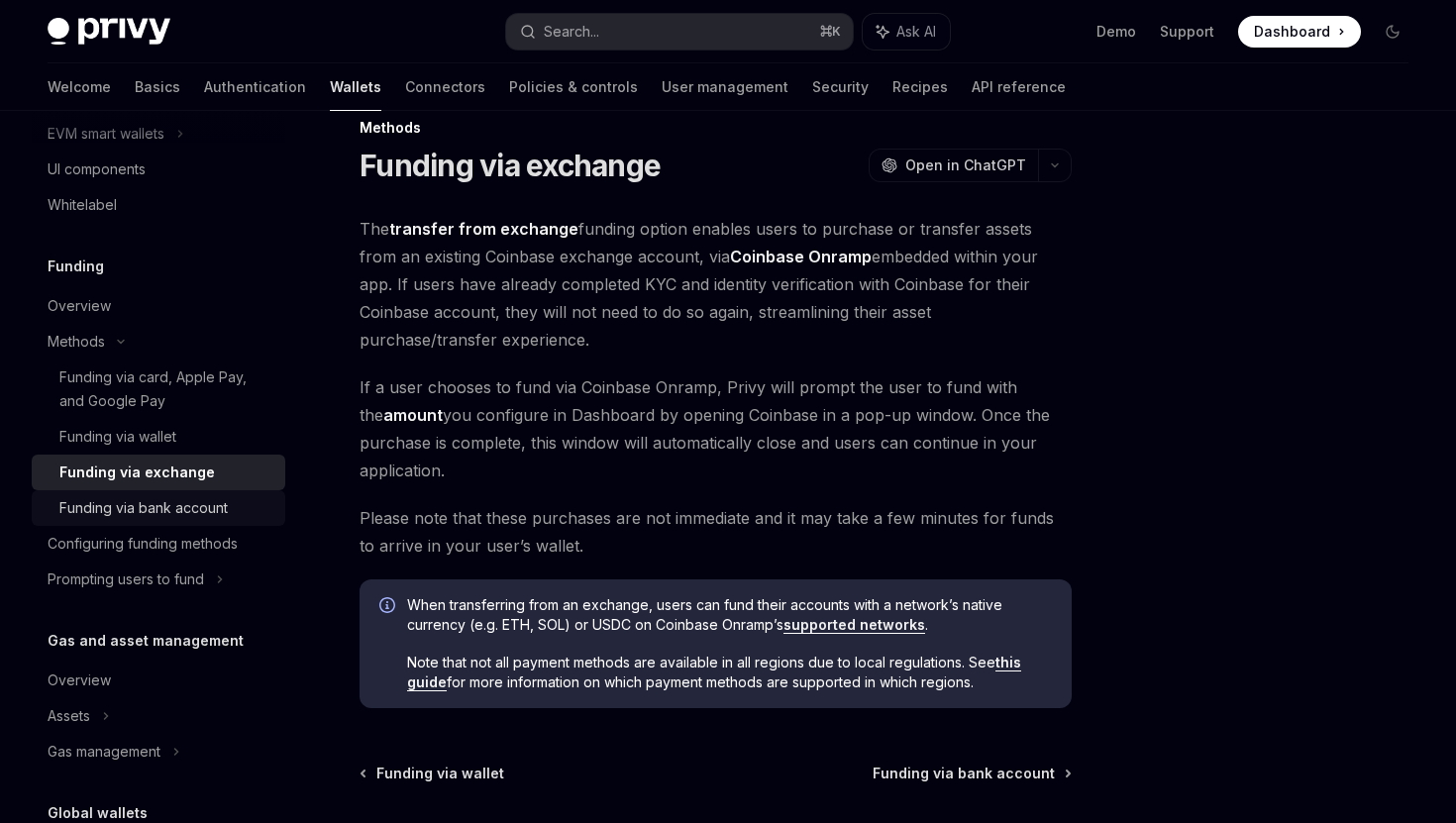 click on "Funding via bank account" at bounding box center [144, 508] 